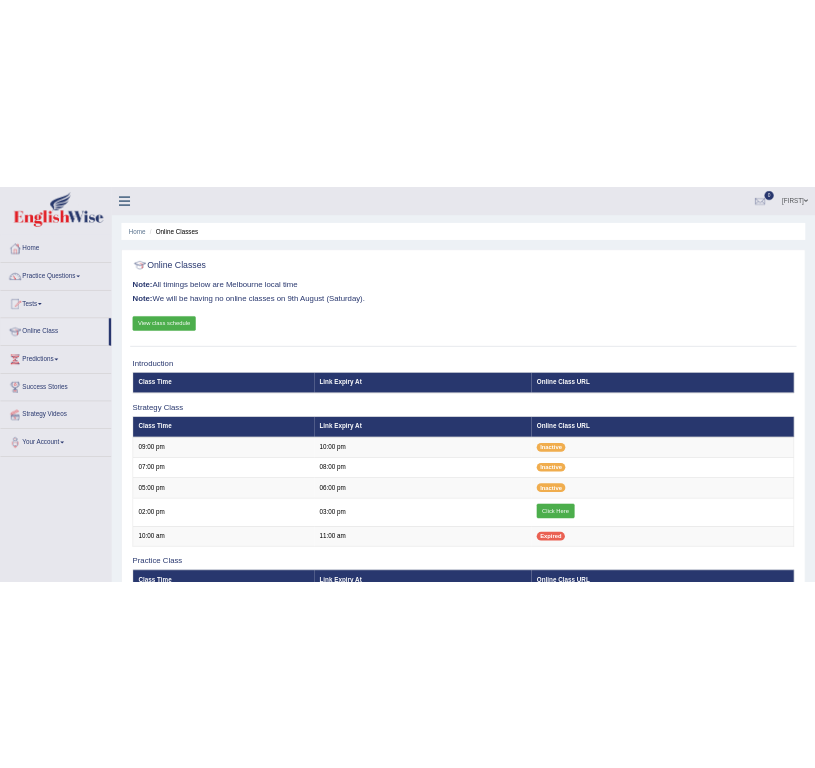 scroll, scrollTop: 0, scrollLeft: 0, axis: both 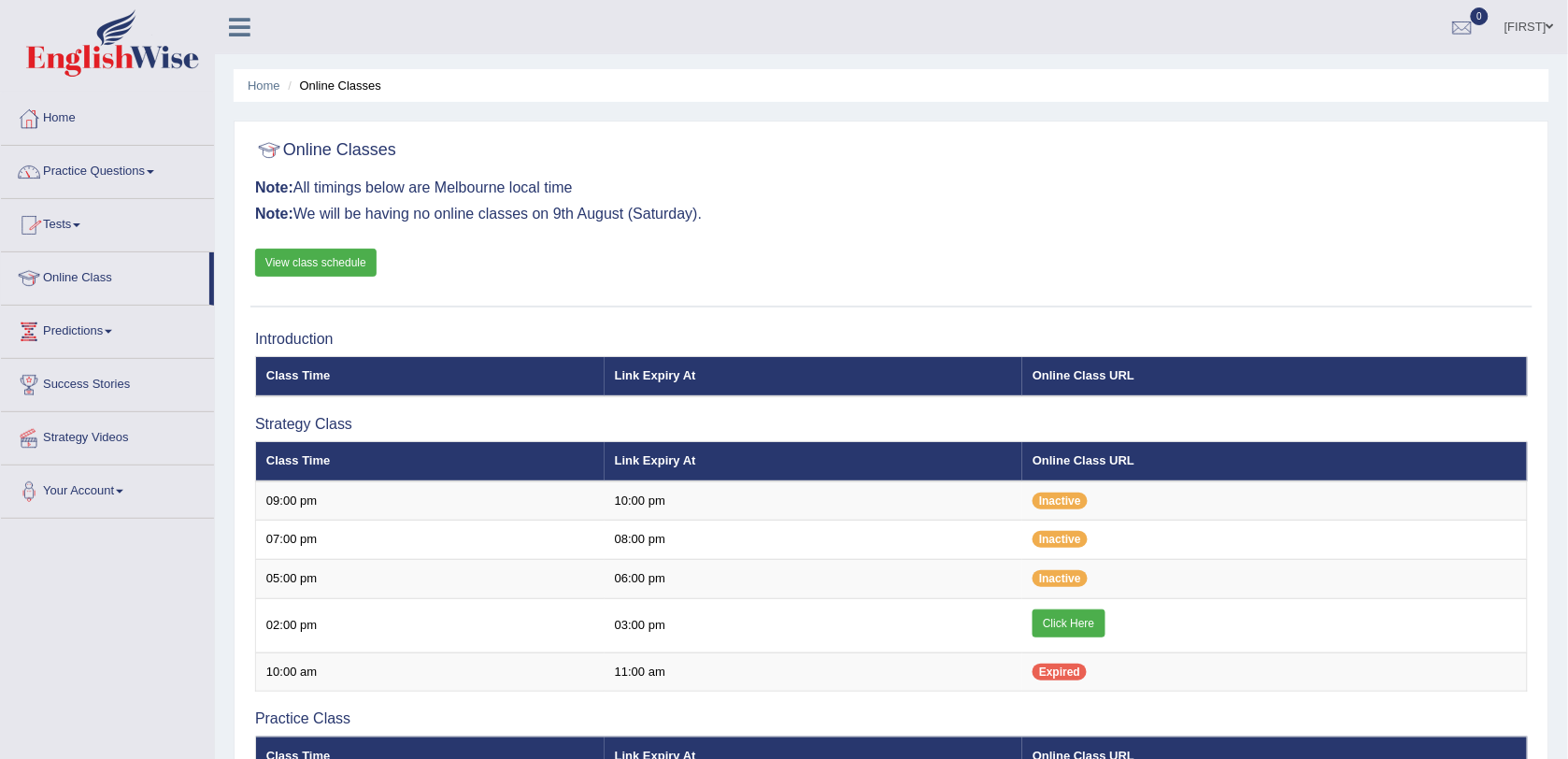 click on "Practice Questions" at bounding box center [107, 169] 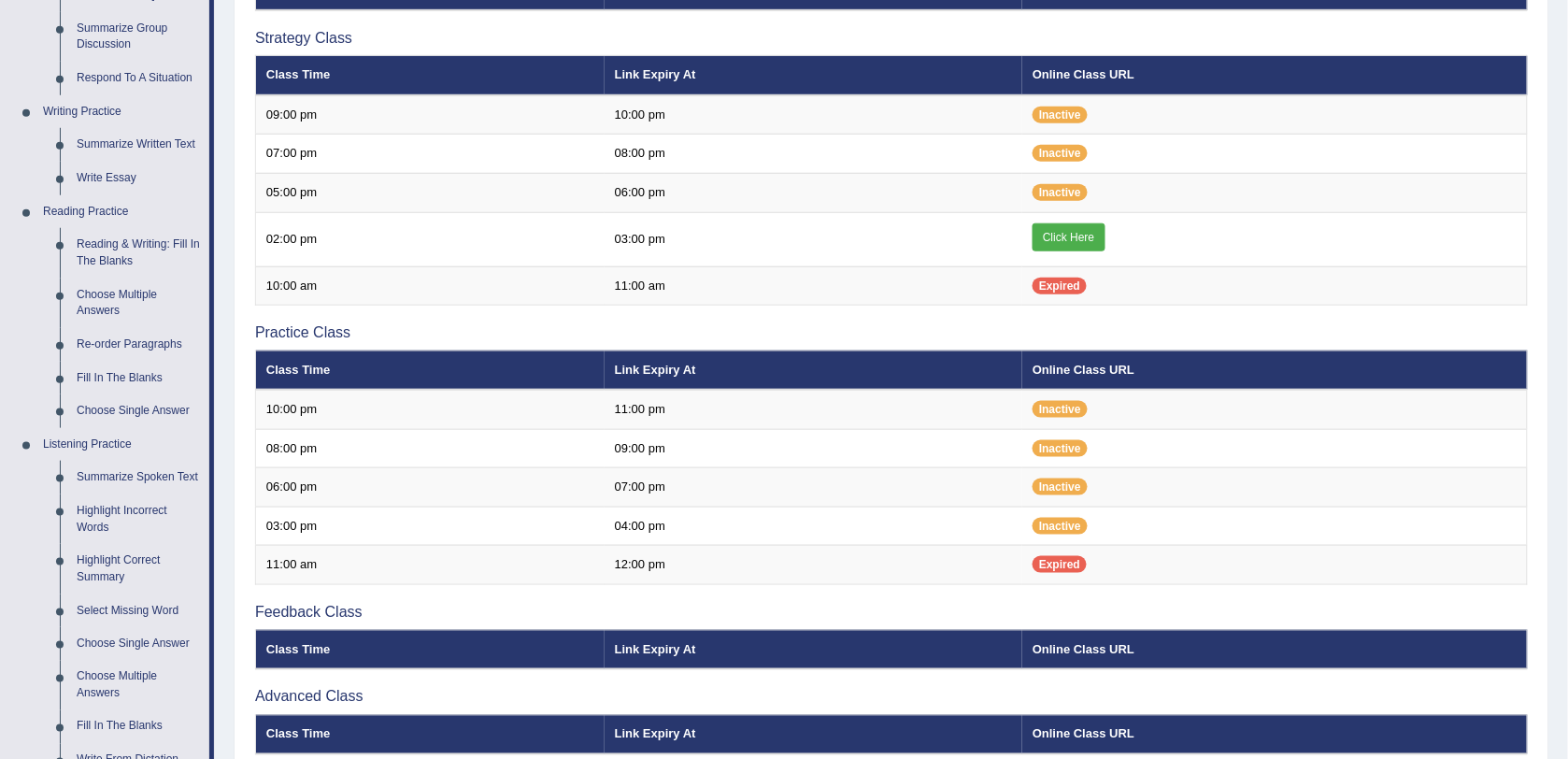 scroll, scrollTop: 447, scrollLeft: 0, axis: vertical 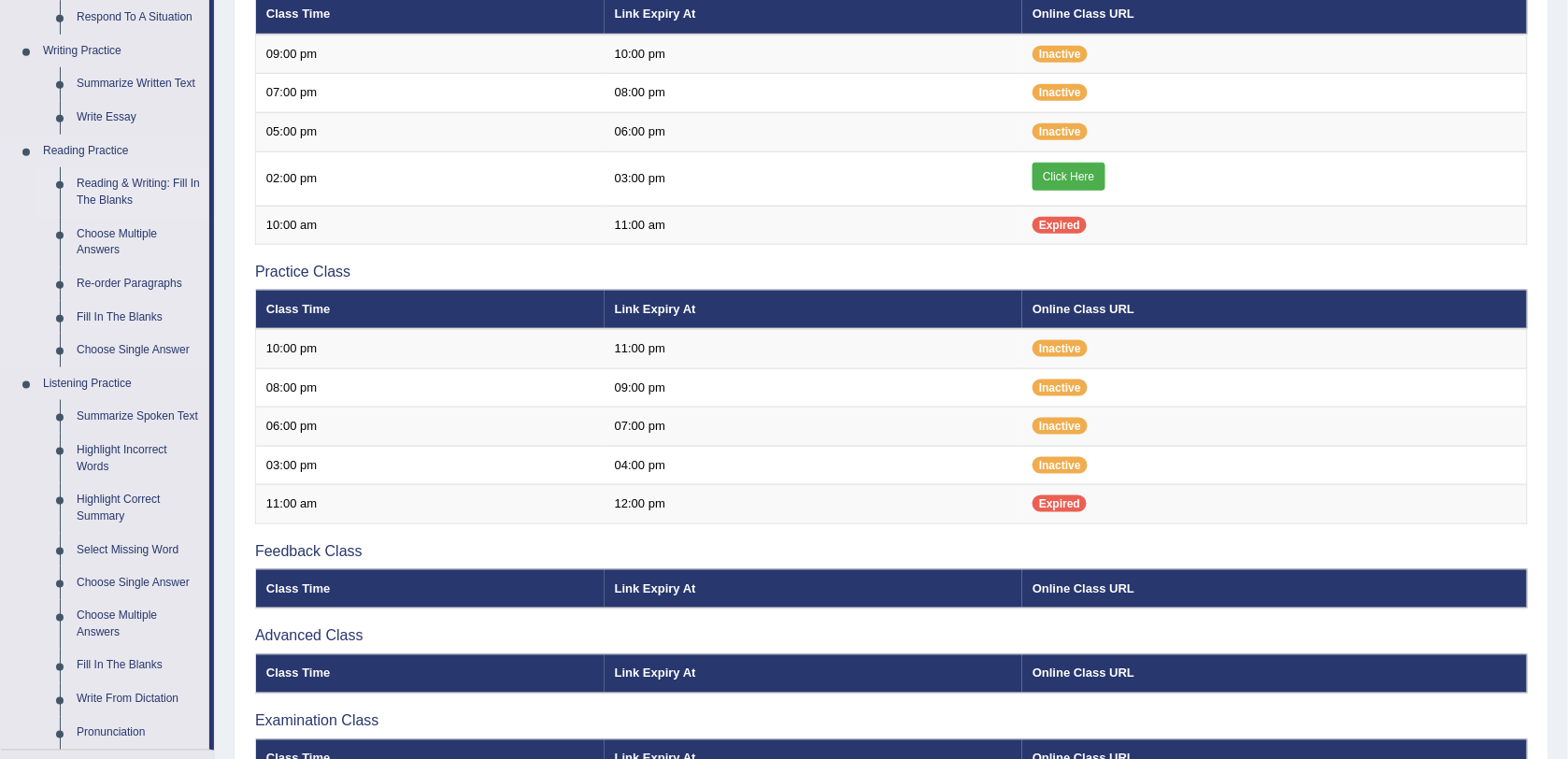 click on "Reading & Writing: Fill In The Blanks" at bounding box center [138, 192] 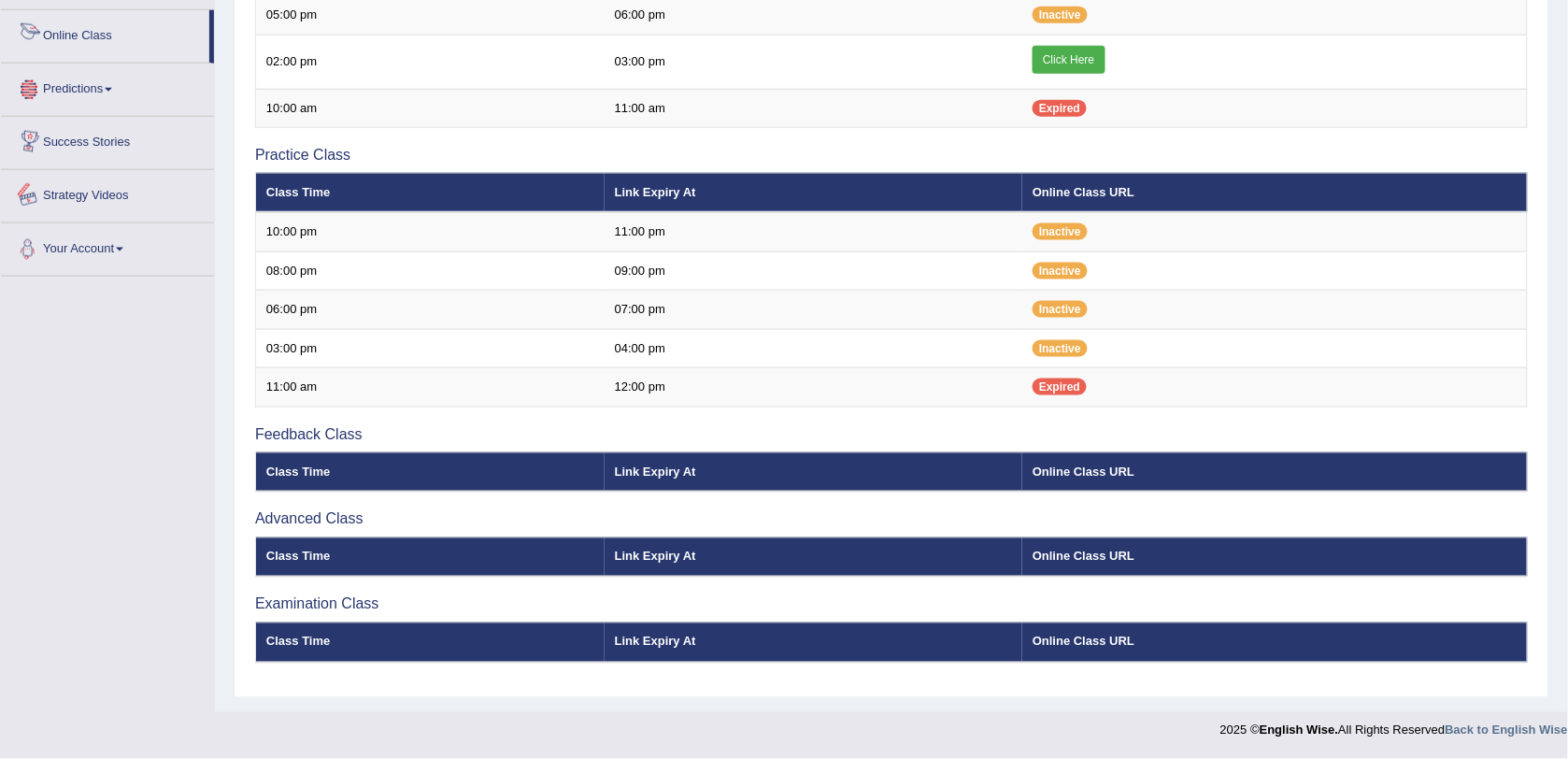 scroll, scrollTop: 720, scrollLeft: 0, axis: vertical 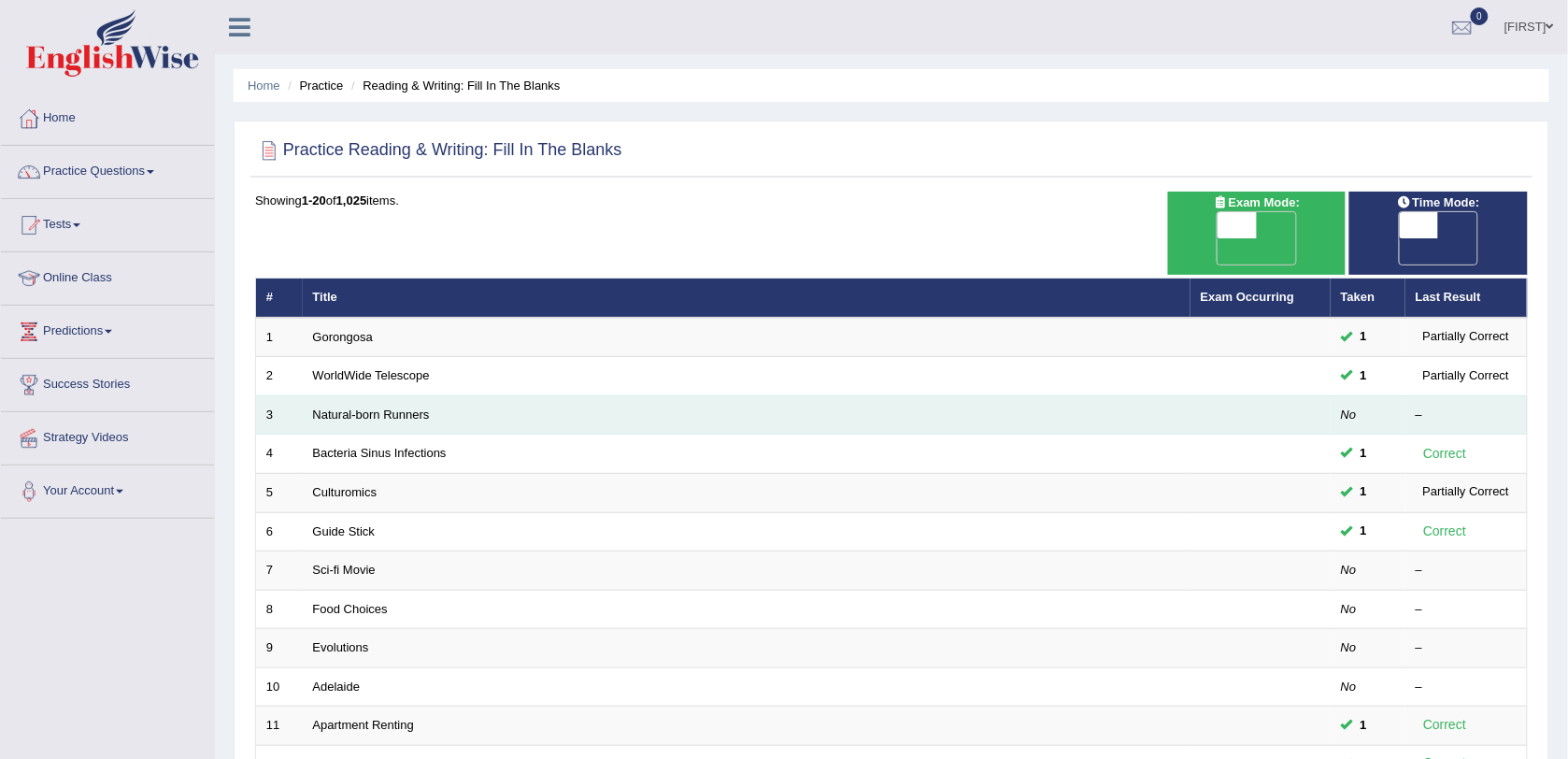 click on "Natural-born Runners" at bounding box center (747, 415) 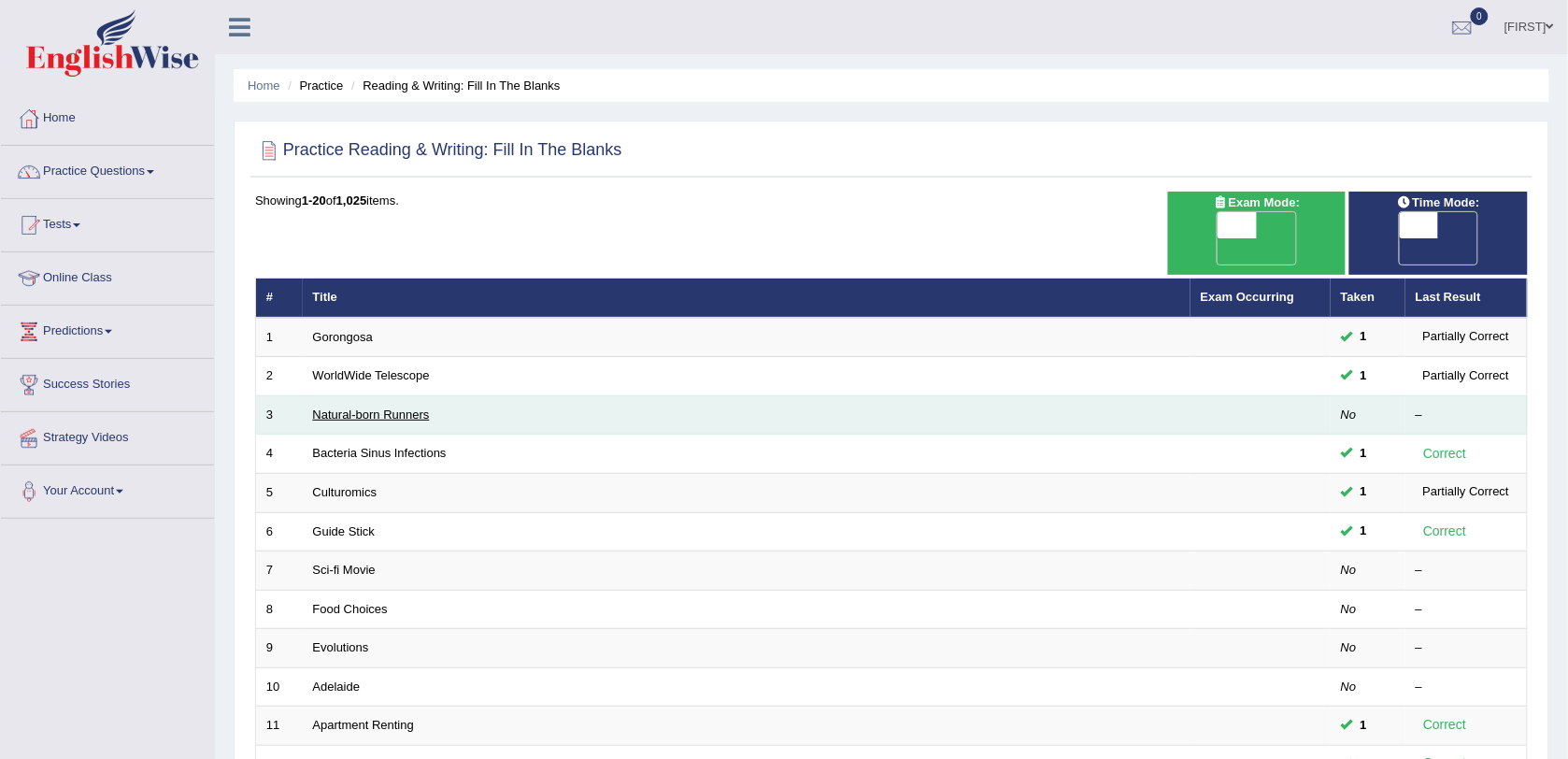 click on "Natural-born Runners" at bounding box center (371, 414) 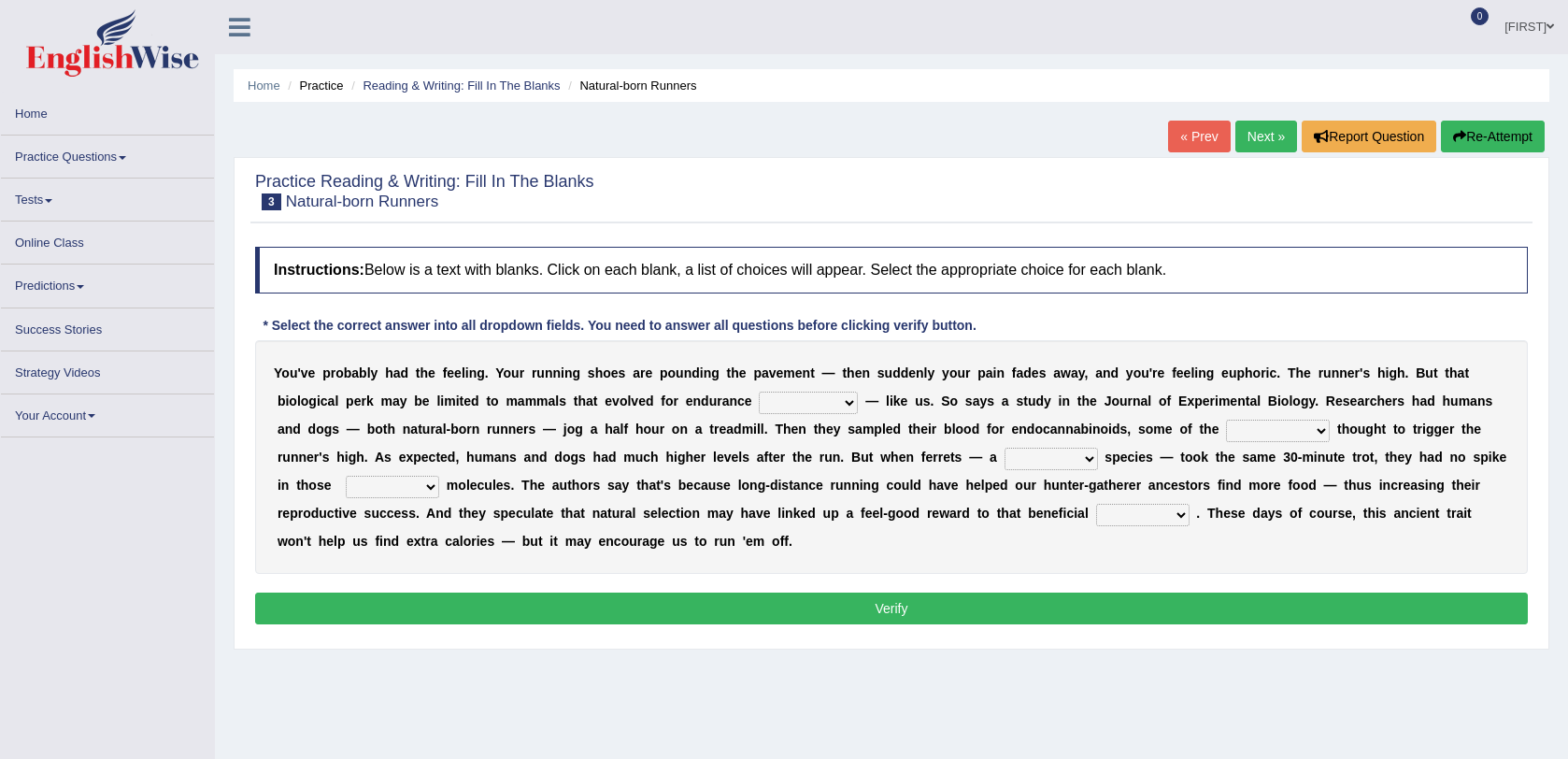 scroll, scrollTop: 0, scrollLeft: 0, axis: both 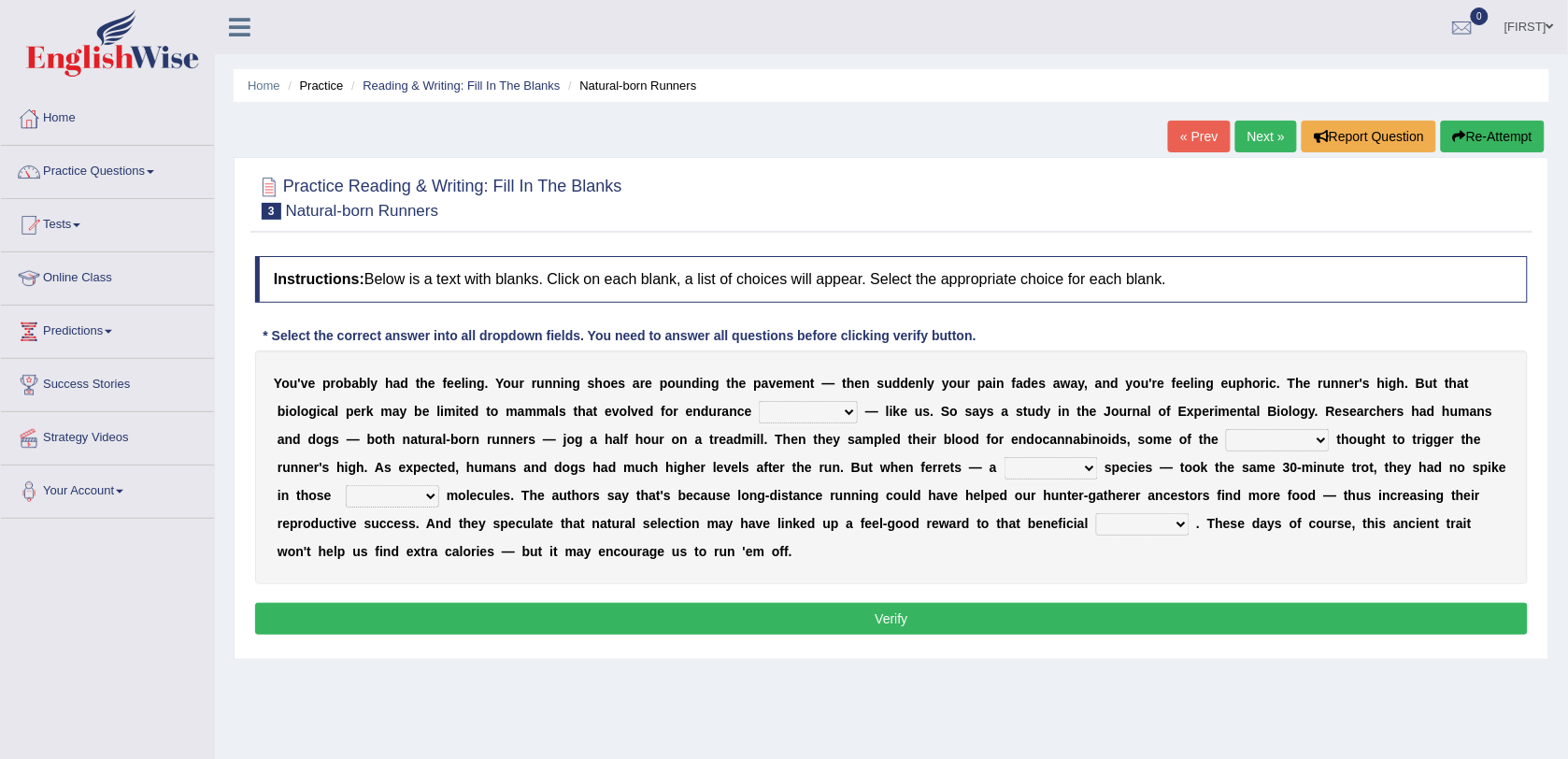 click on "dykes personalize classifies exercise" at bounding box center [808, 412] 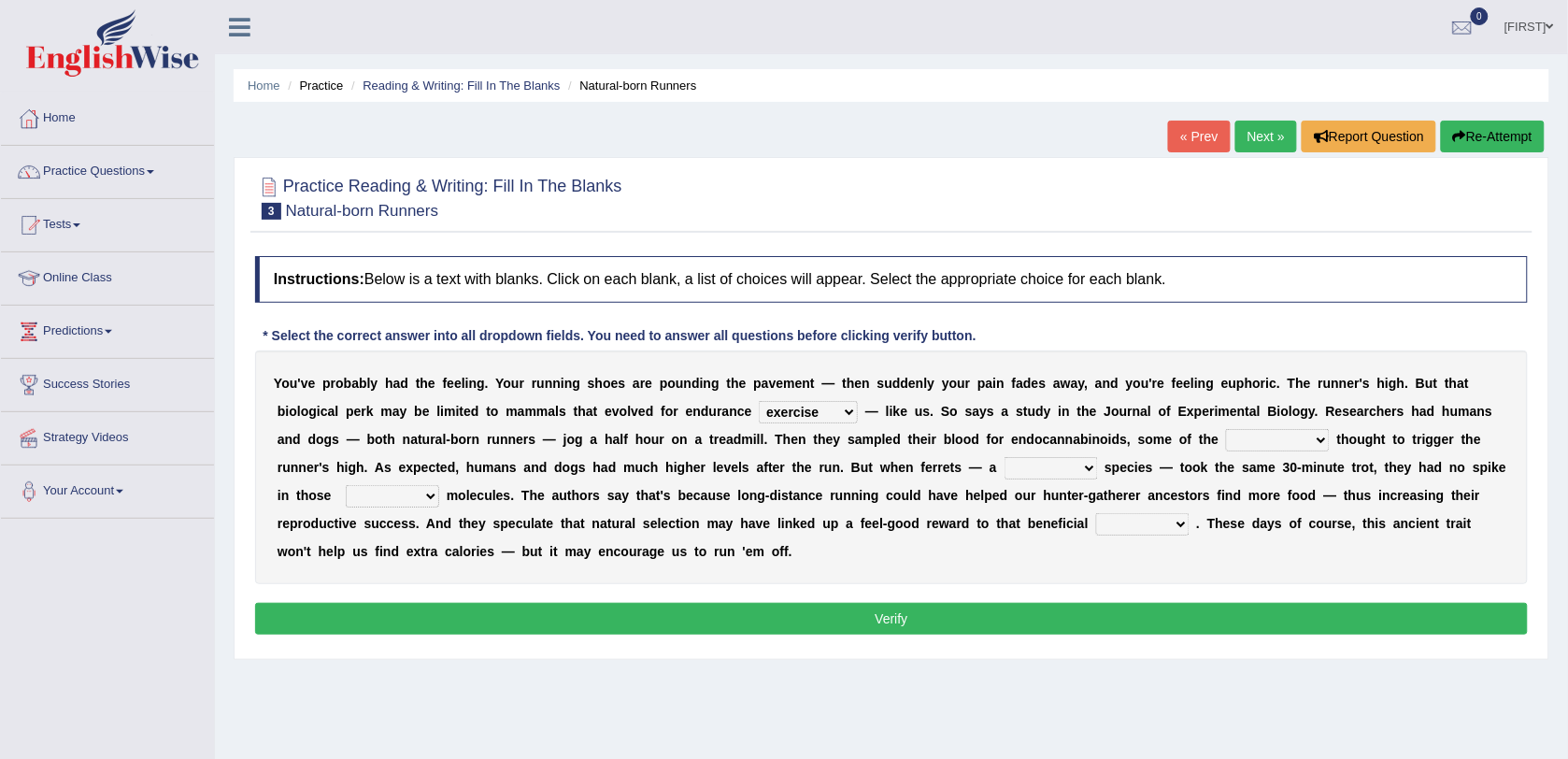 click on "dykes personalize classifies exercise" at bounding box center [808, 412] 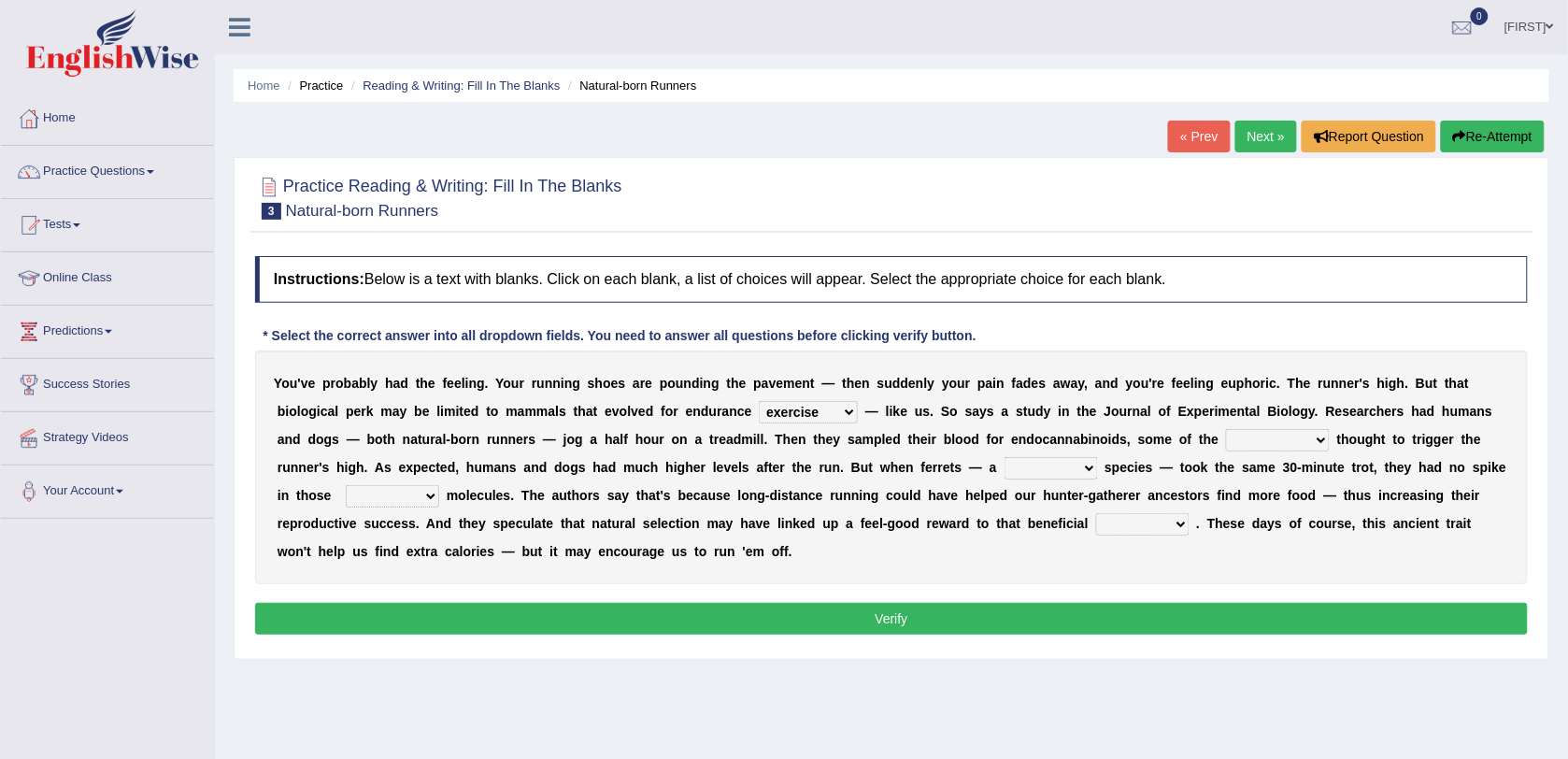 click on "almshouse turnarounds compounds foxhounds" at bounding box center [1277, 440] 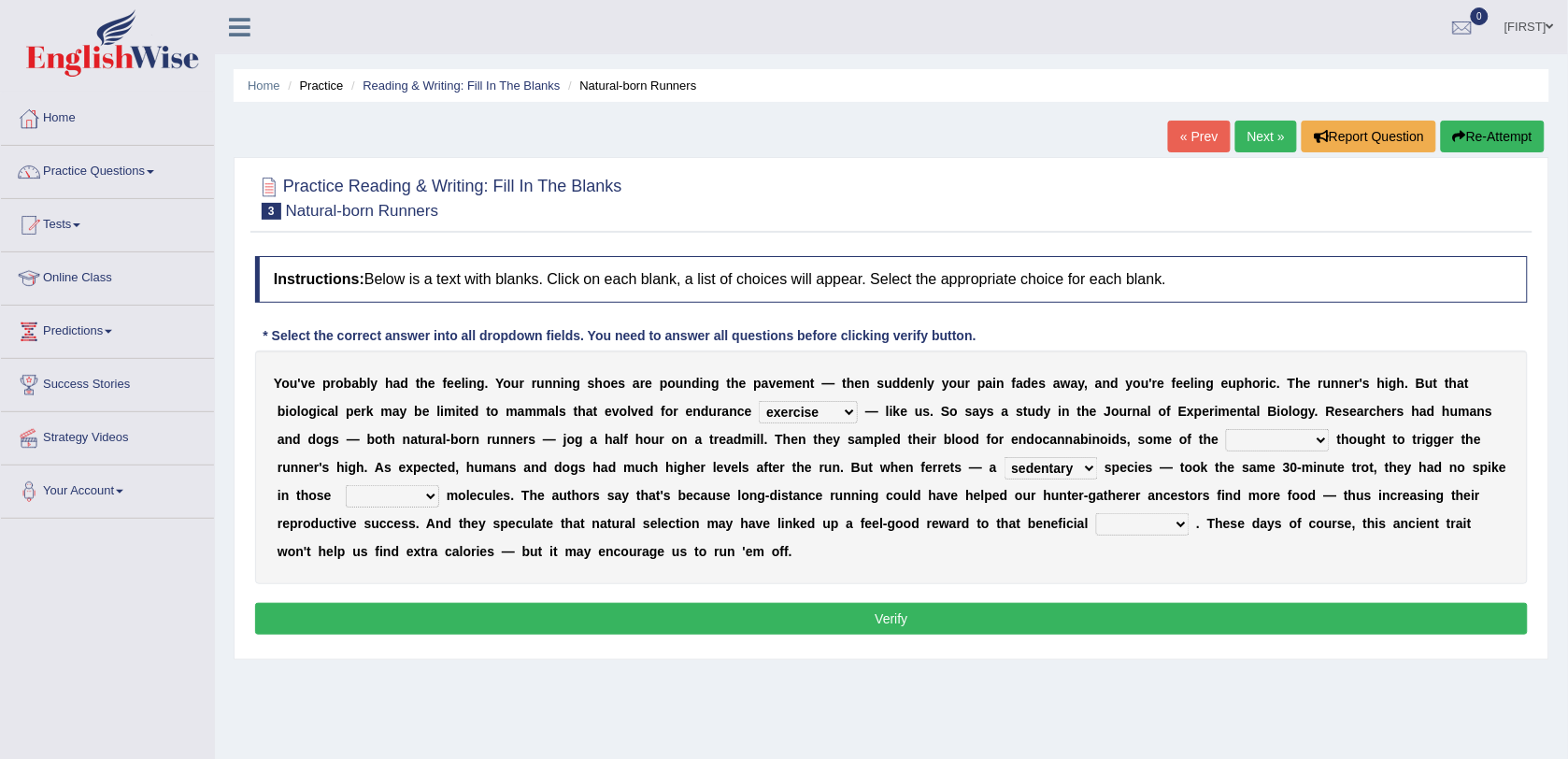 click on "excellency merely faerie sedentary" at bounding box center [1051, 468] 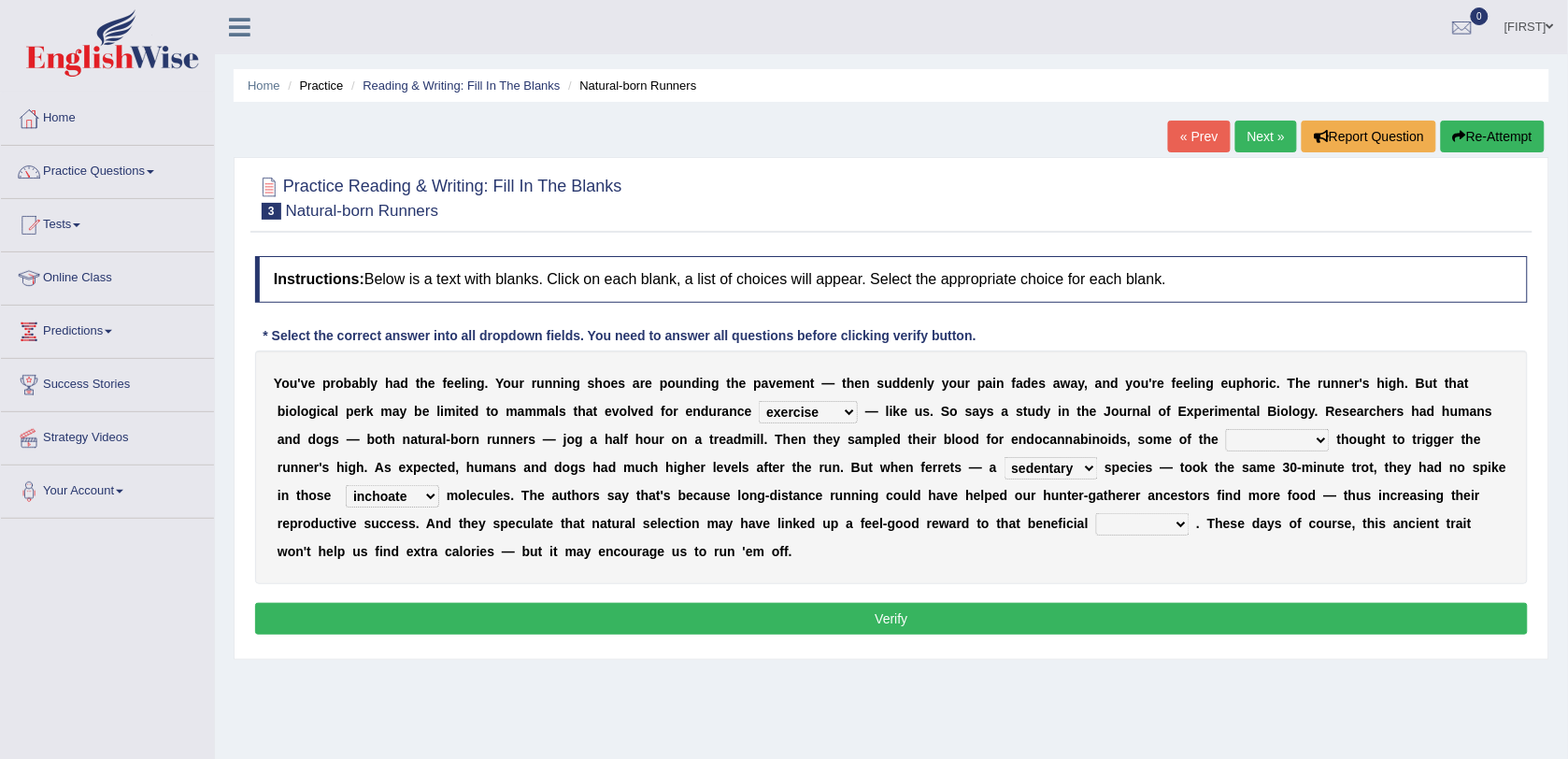 click on "wager exchanger behavior regulator" at bounding box center [1143, 524] 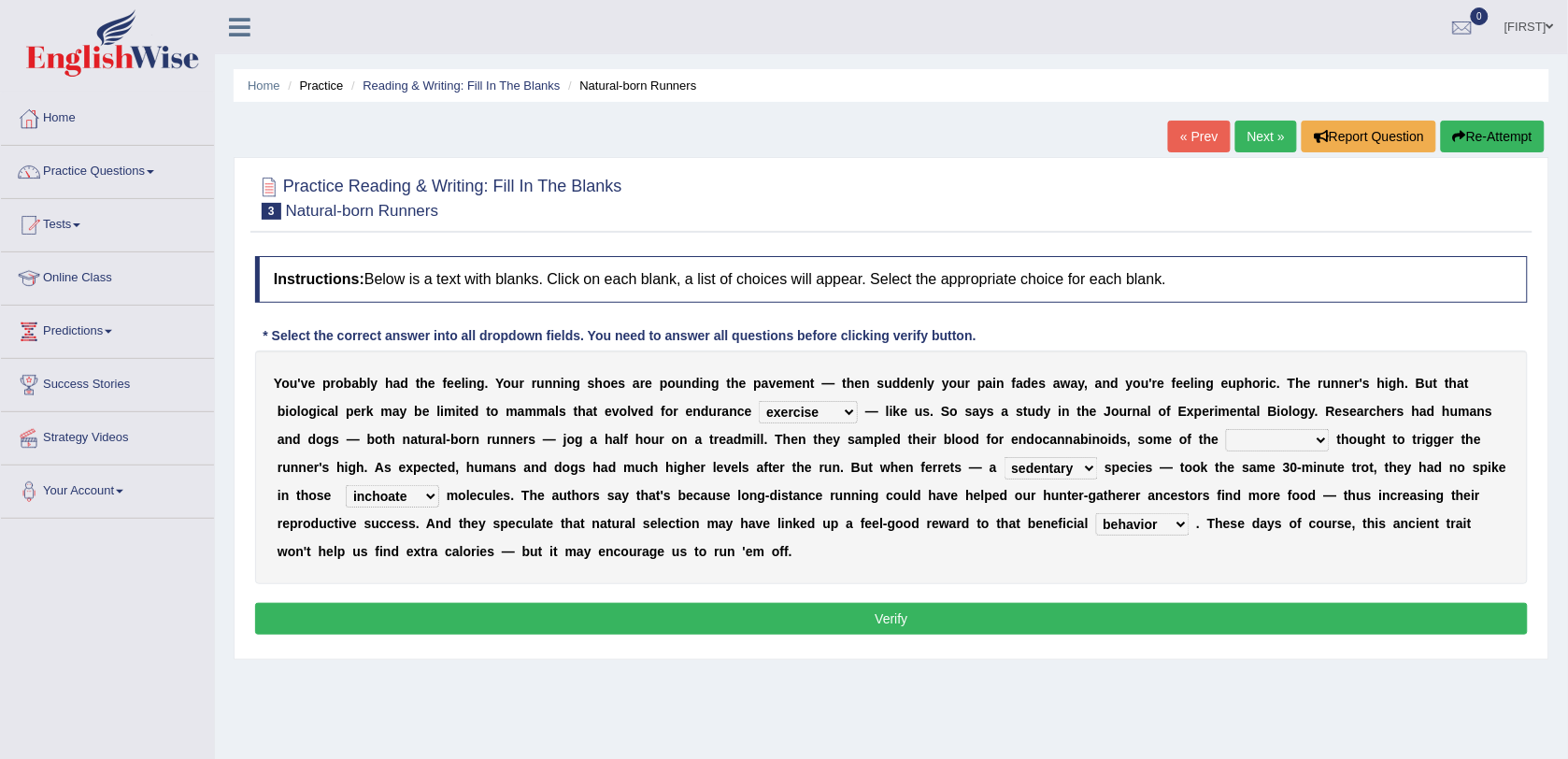 click on "wager exchanger behavior regulator" at bounding box center [1143, 524] 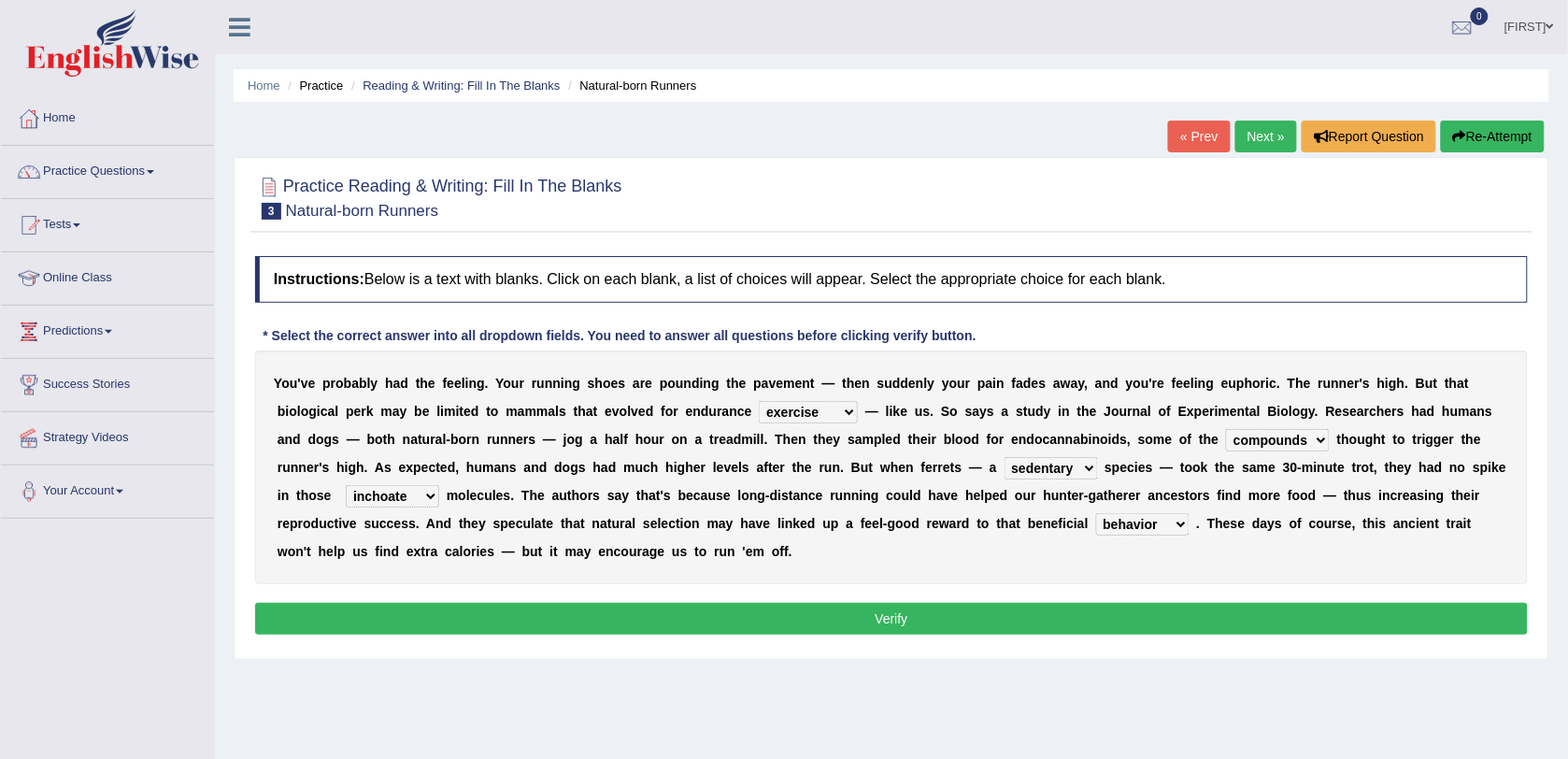 click on "almshouse turnarounds compounds foxhounds" at bounding box center (1277, 440) 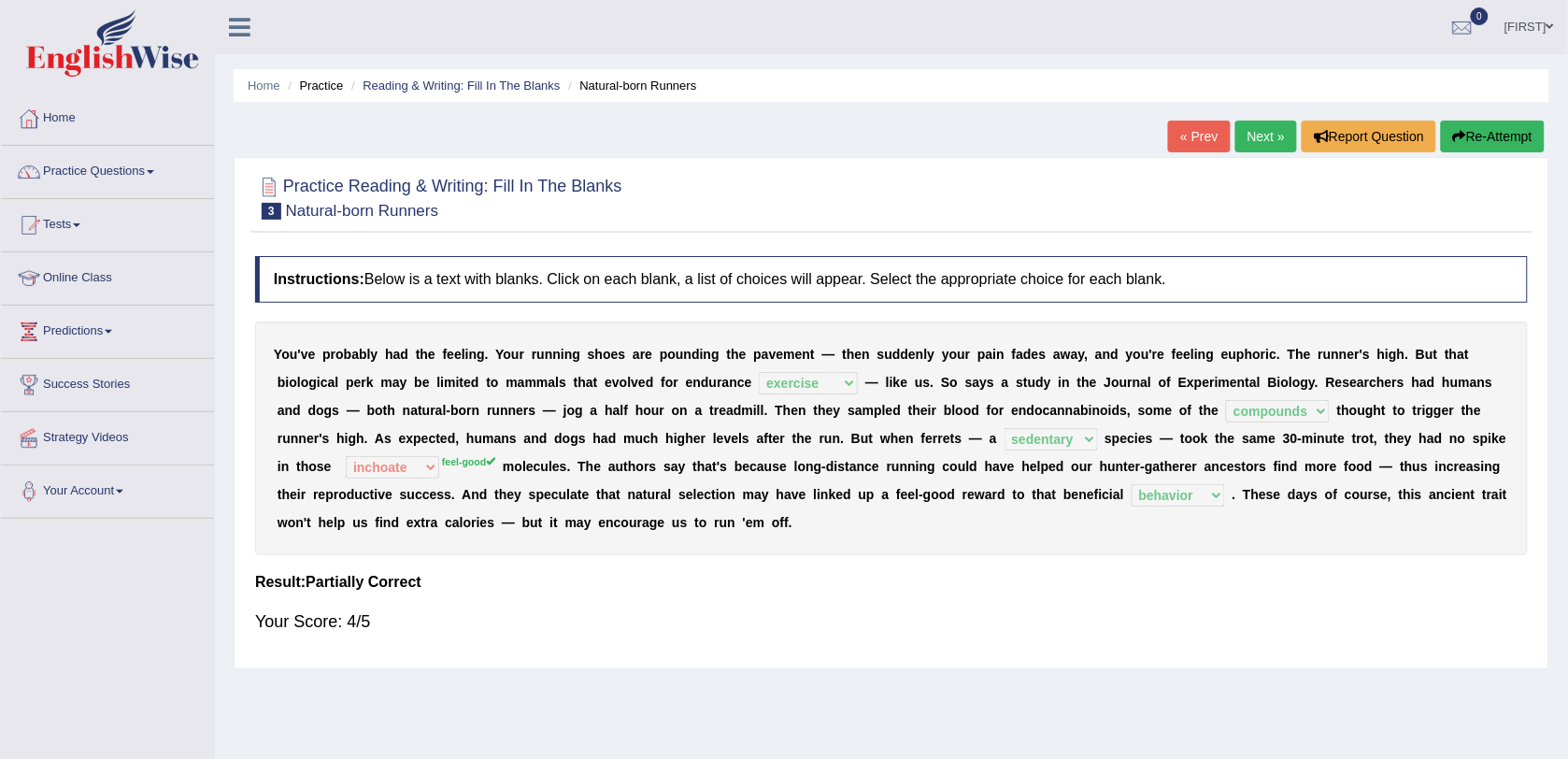 click on "Next »" at bounding box center (1266, 136) 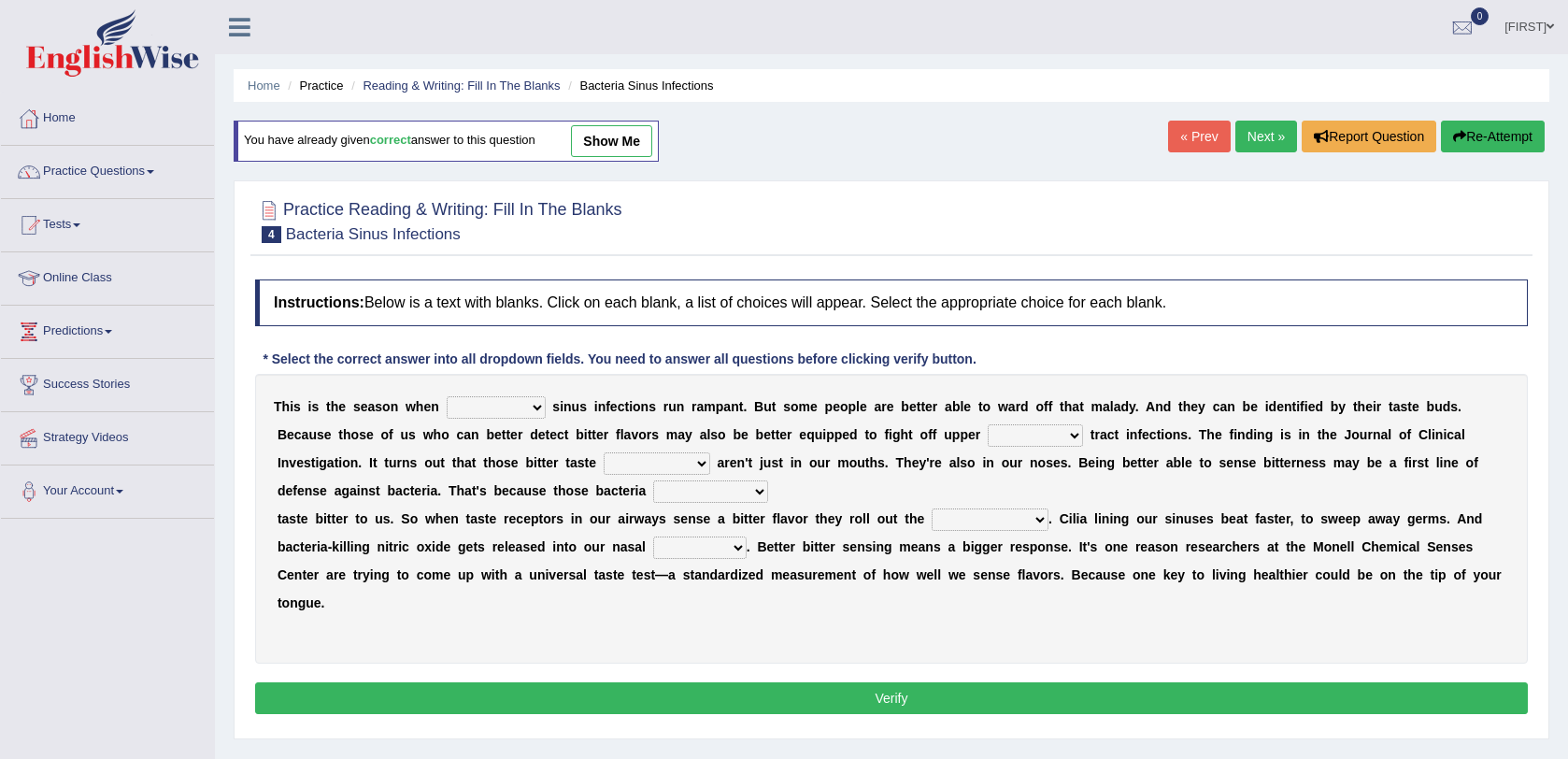 scroll, scrollTop: 0, scrollLeft: 0, axis: both 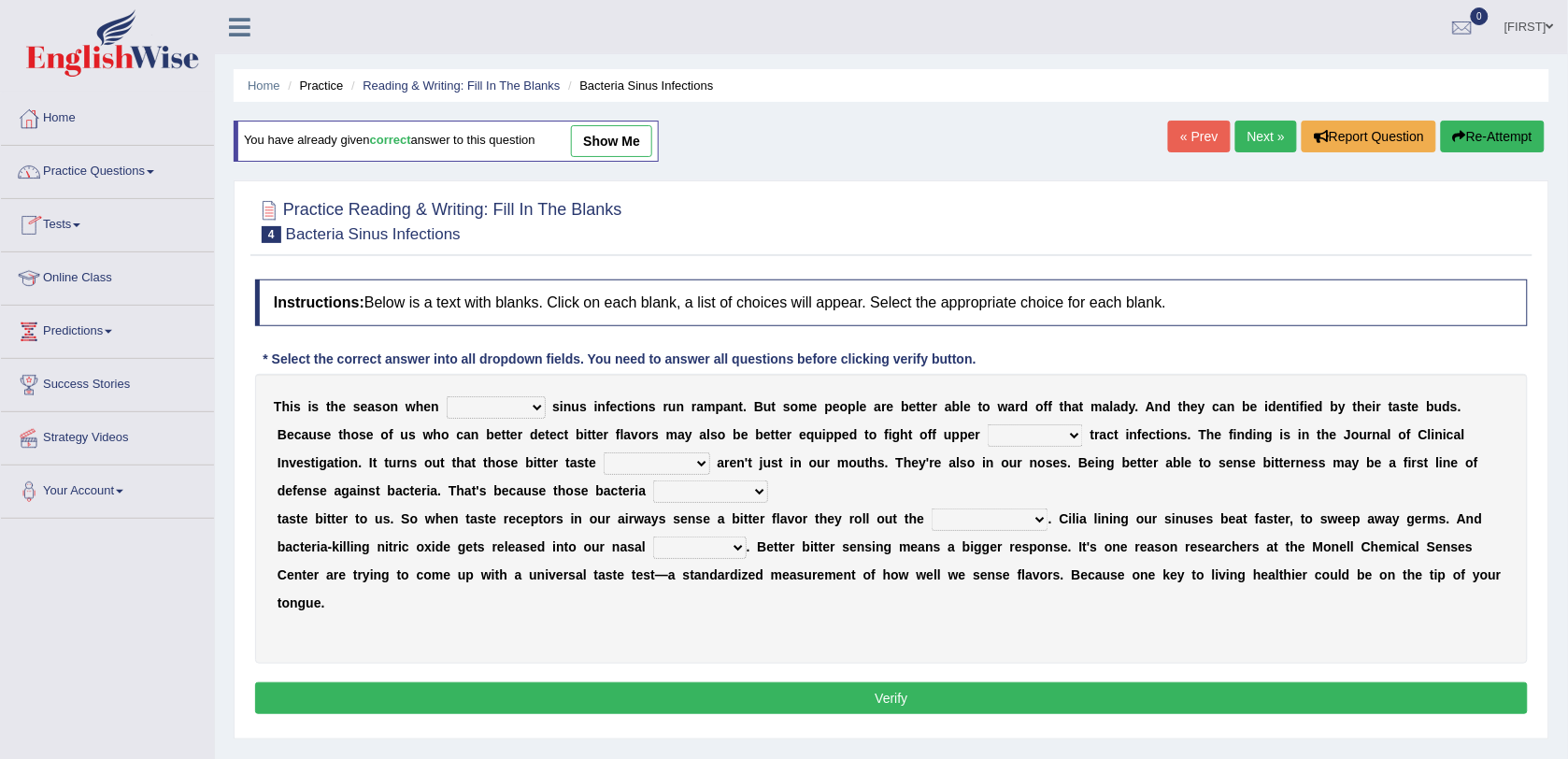 click on "Practice Questions" at bounding box center (107, 169) 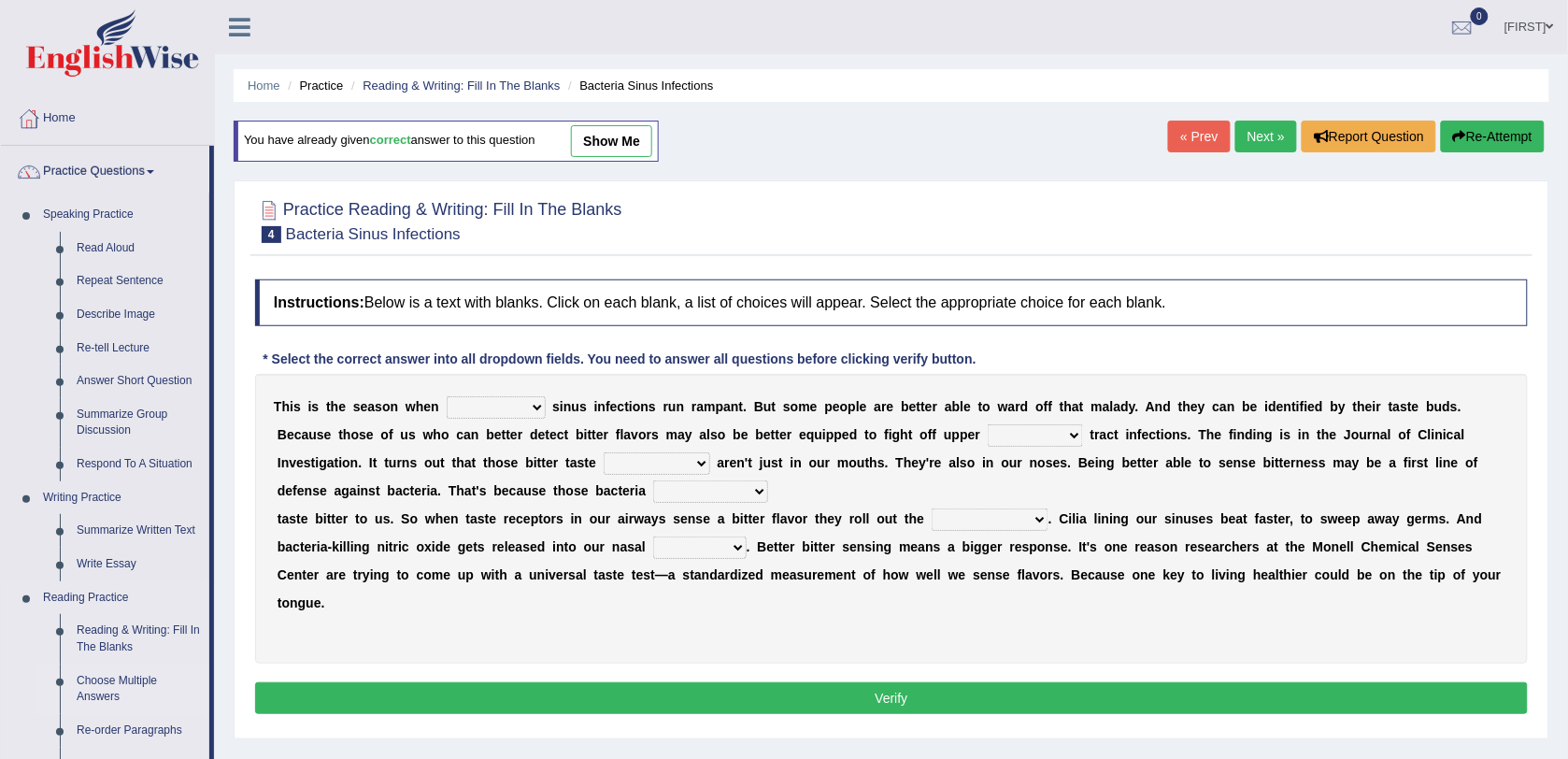 click on "Choose Multiple Answers" at bounding box center (138, 689) 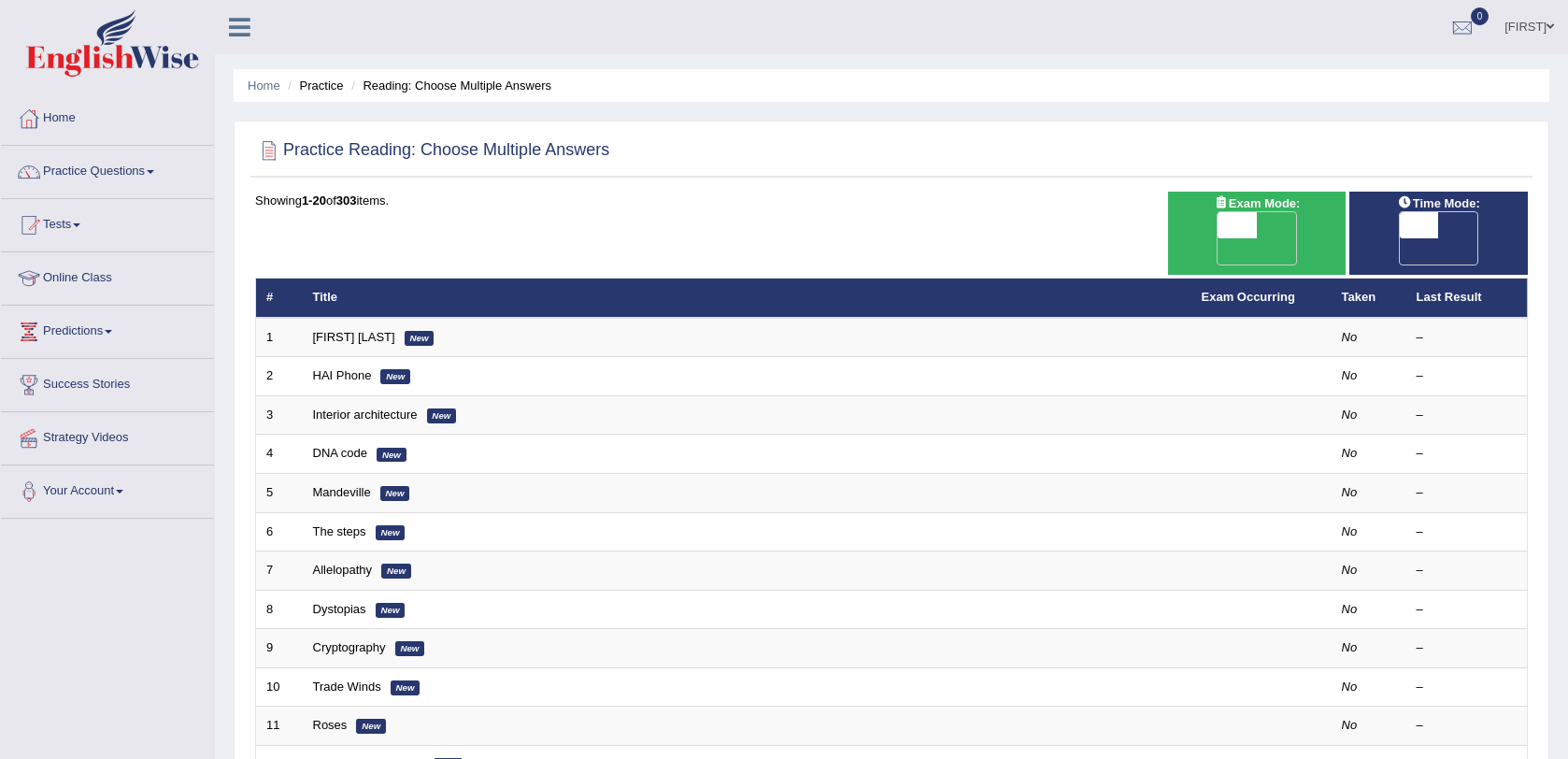 scroll, scrollTop: 0, scrollLeft: 0, axis: both 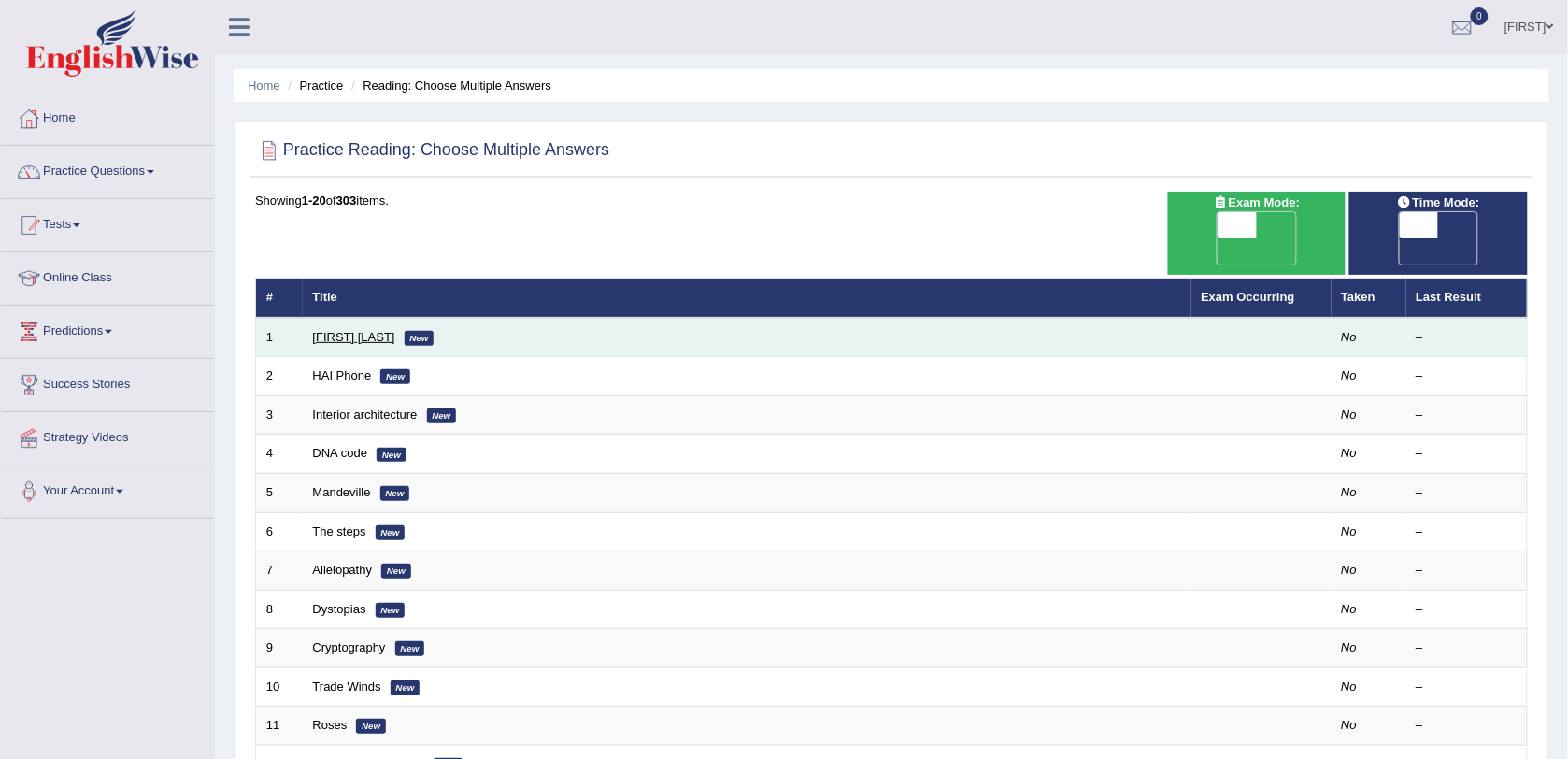 click on "[FIRST] [LAST]" at bounding box center (354, 337) 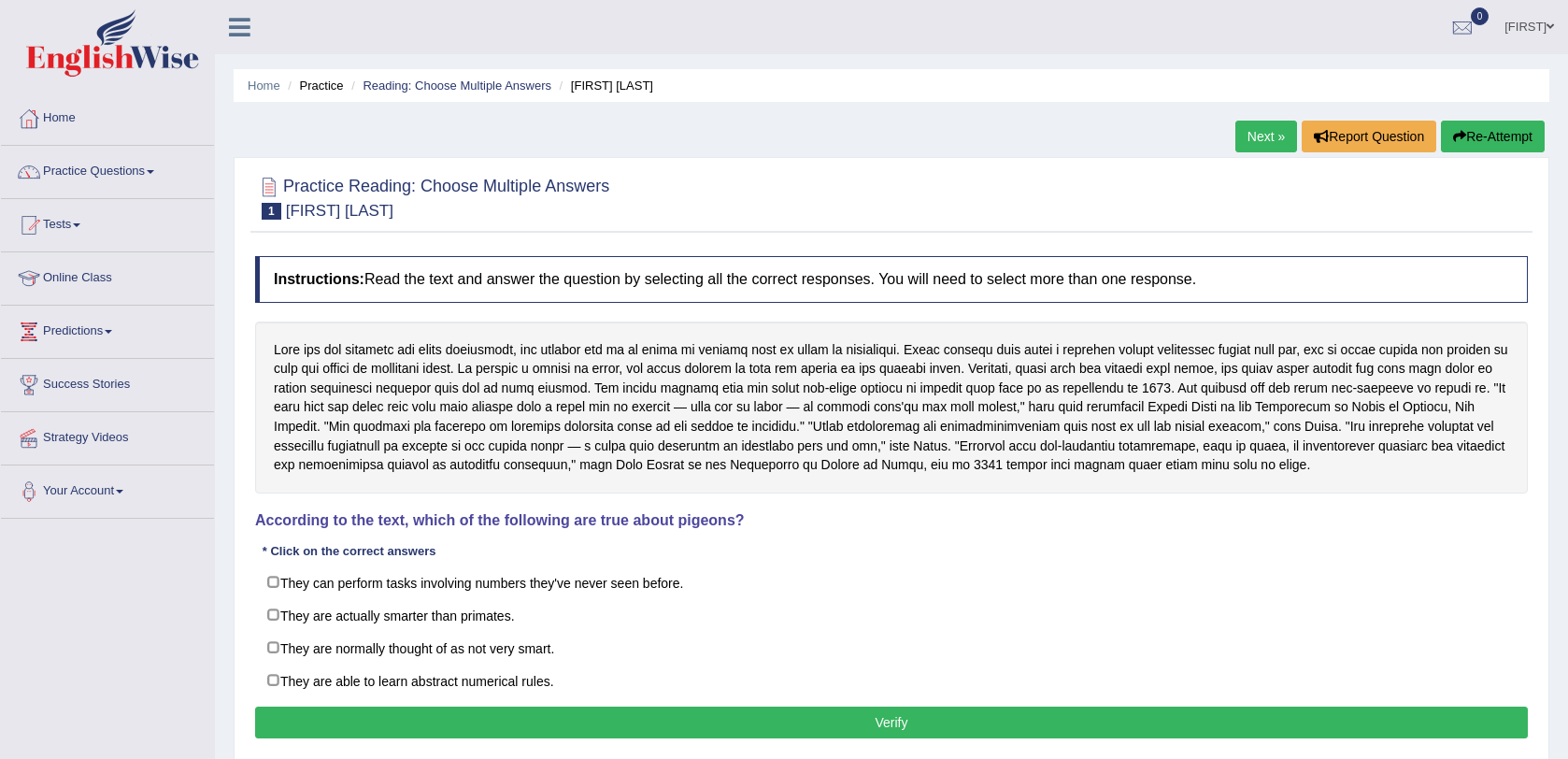scroll, scrollTop: 0, scrollLeft: 0, axis: both 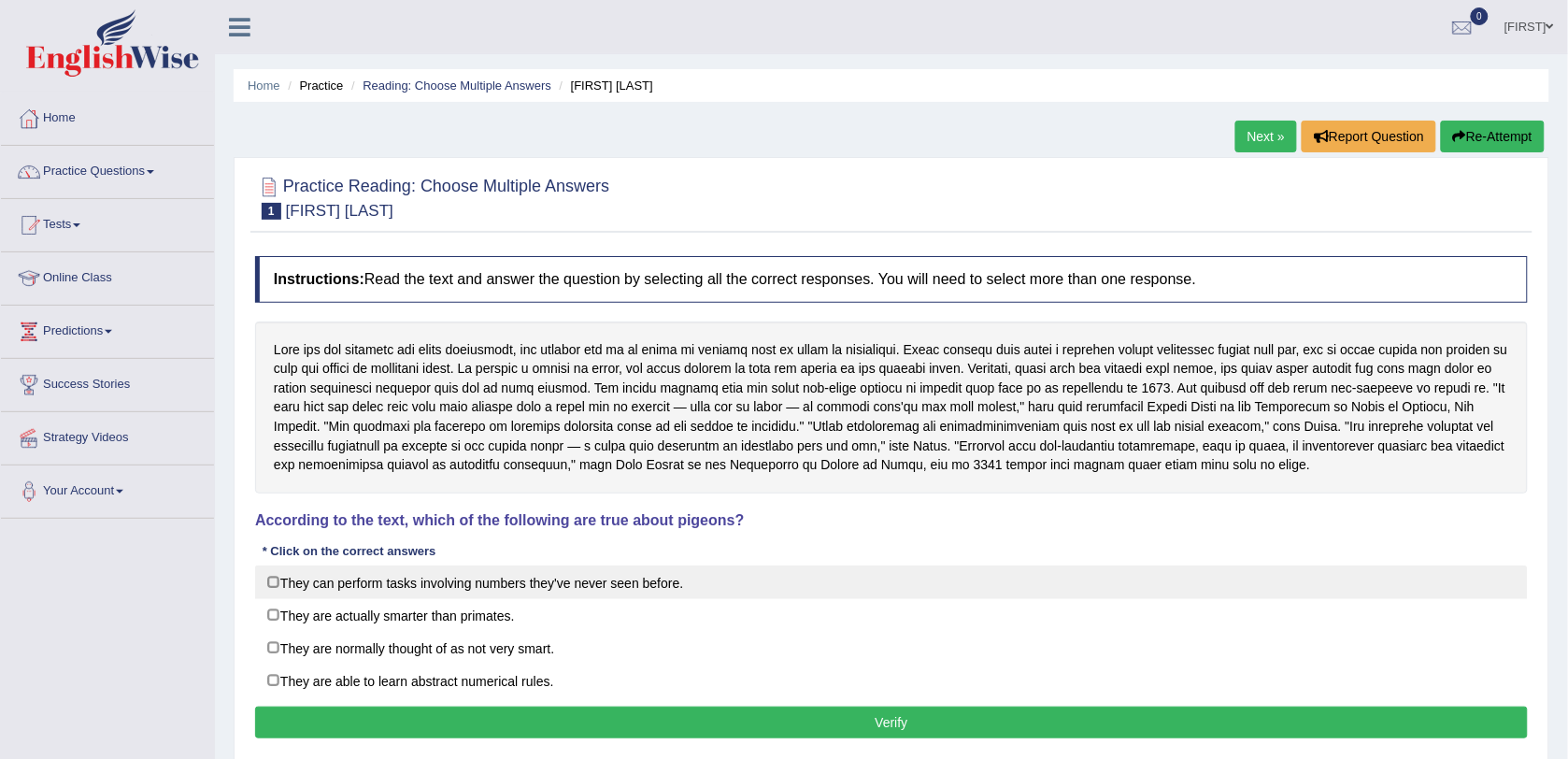 click on "They can perform tasks involving numbers they've never seen before." at bounding box center [891, 582] 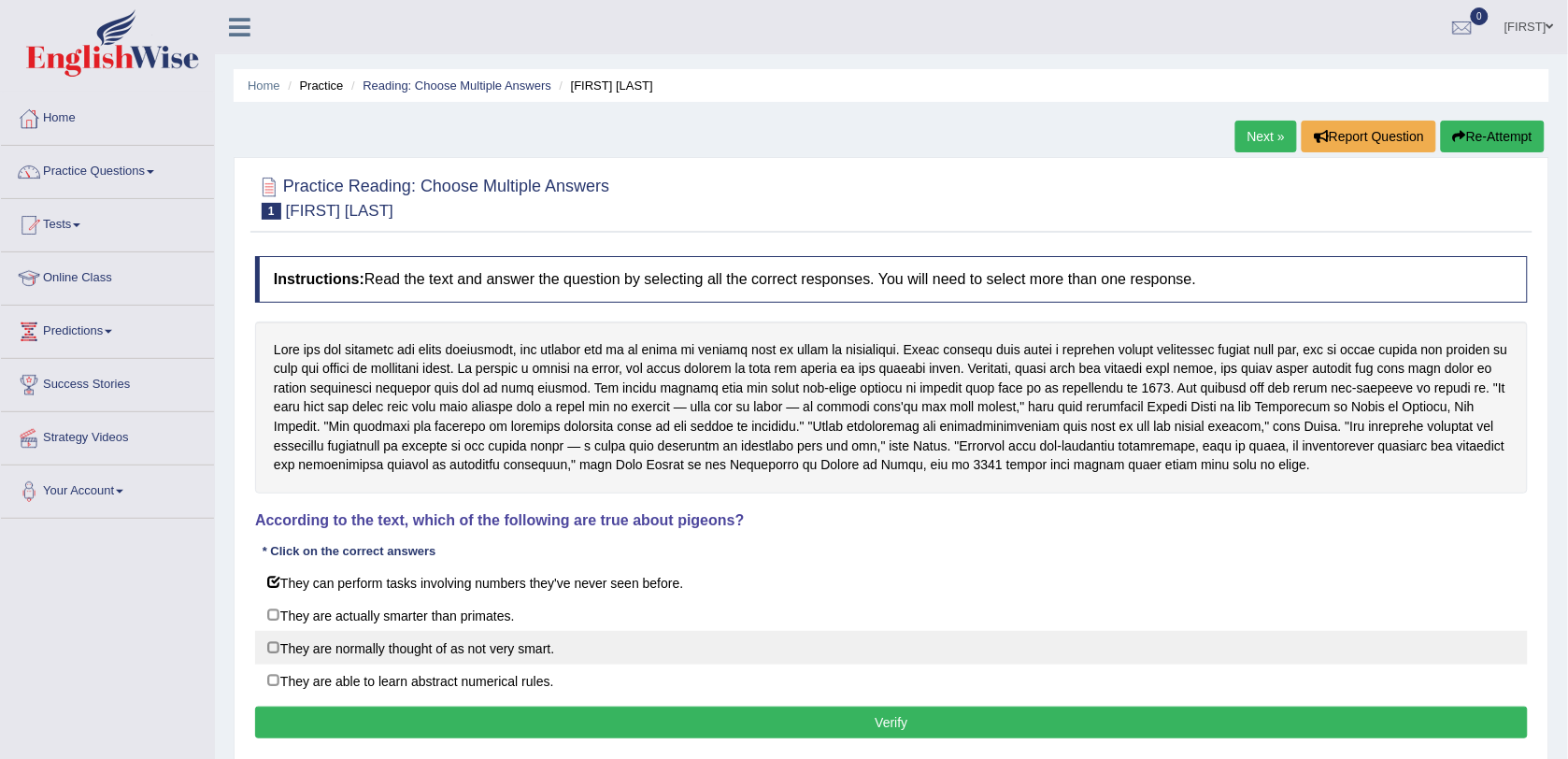 click on "They are normally thought of as not very smart." at bounding box center (891, 648) 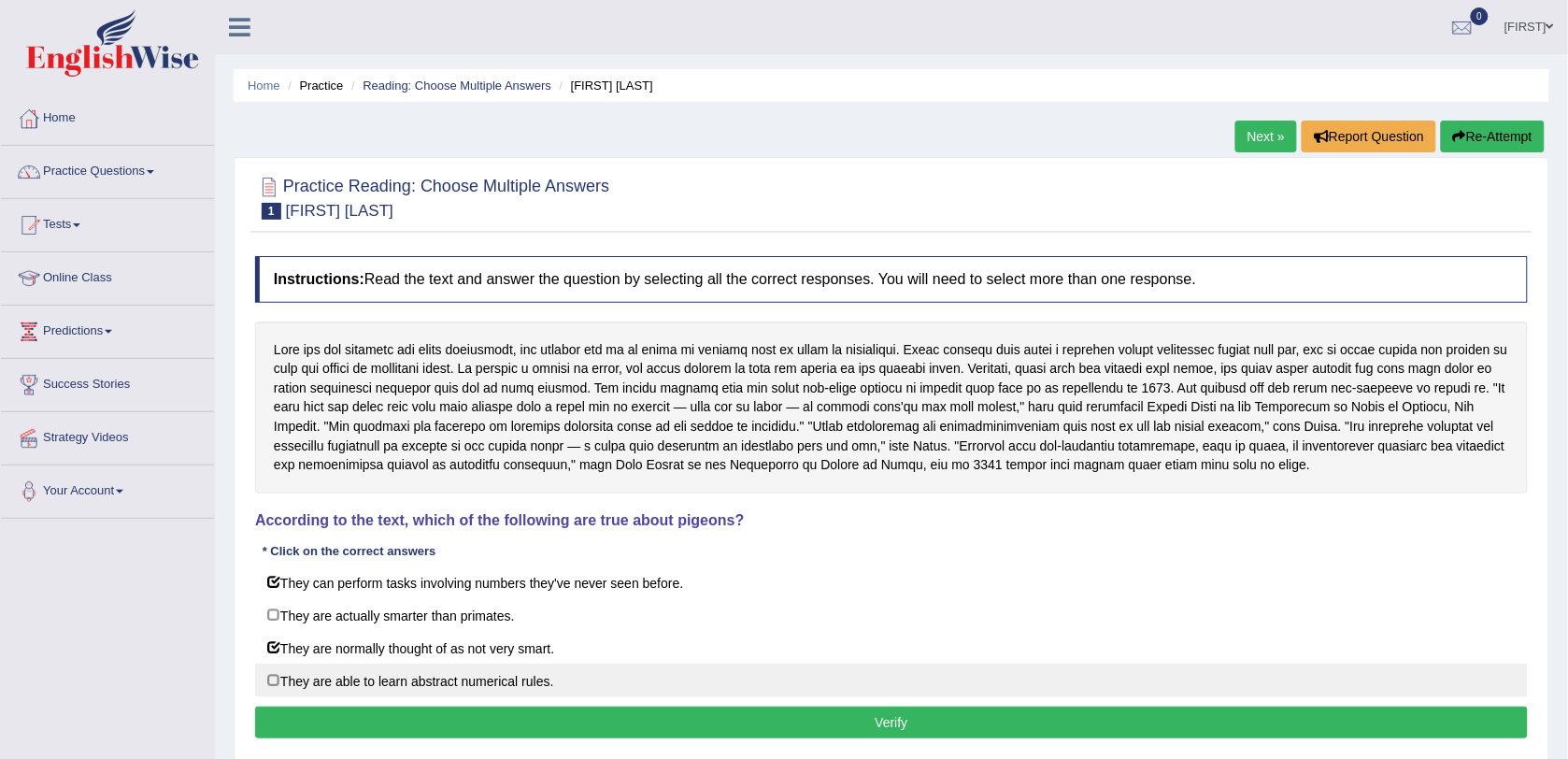 click on "They are able to learn abstract numerical rules." at bounding box center [891, 680] 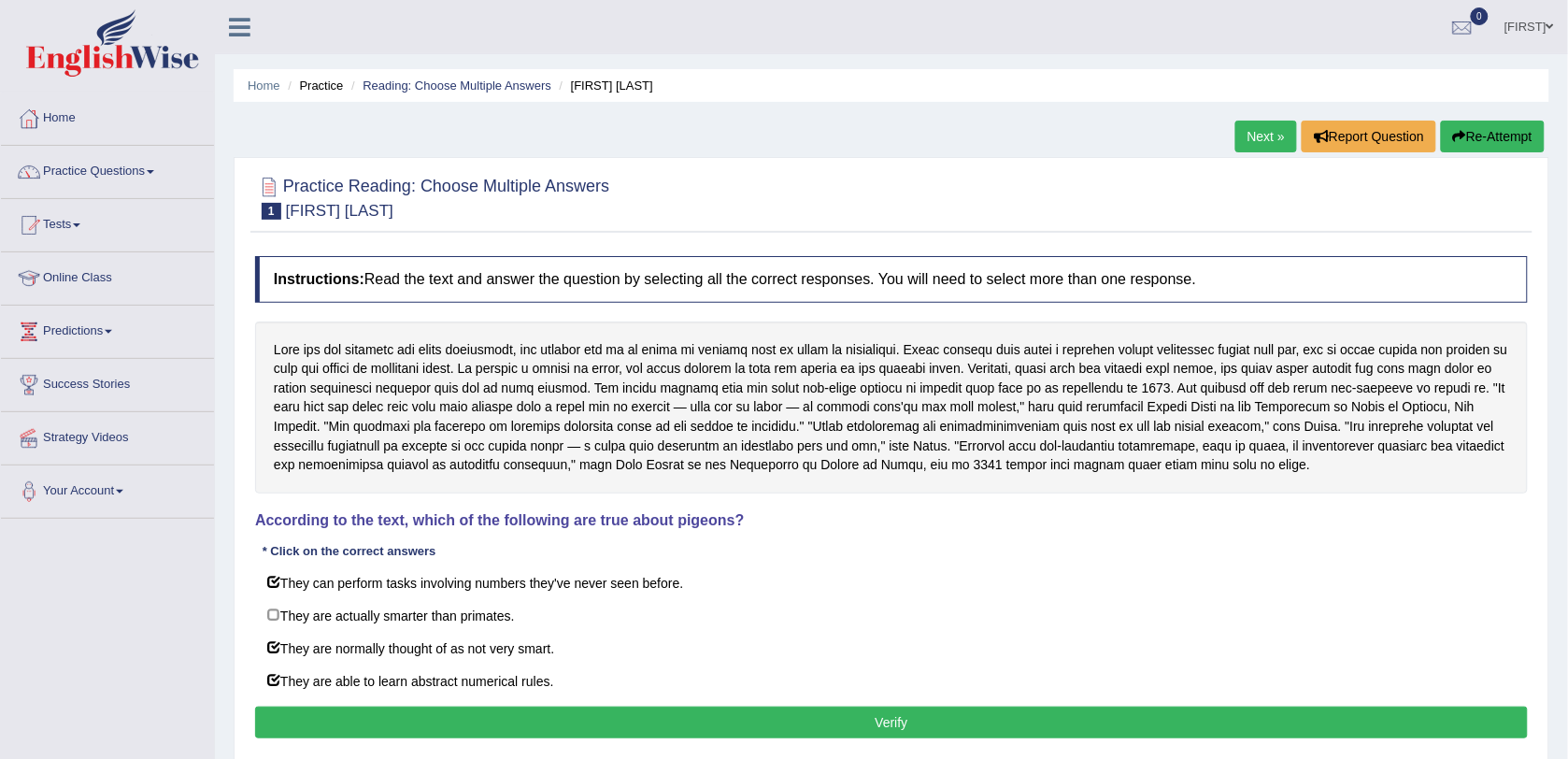 click on "Verify" at bounding box center (891, 723) 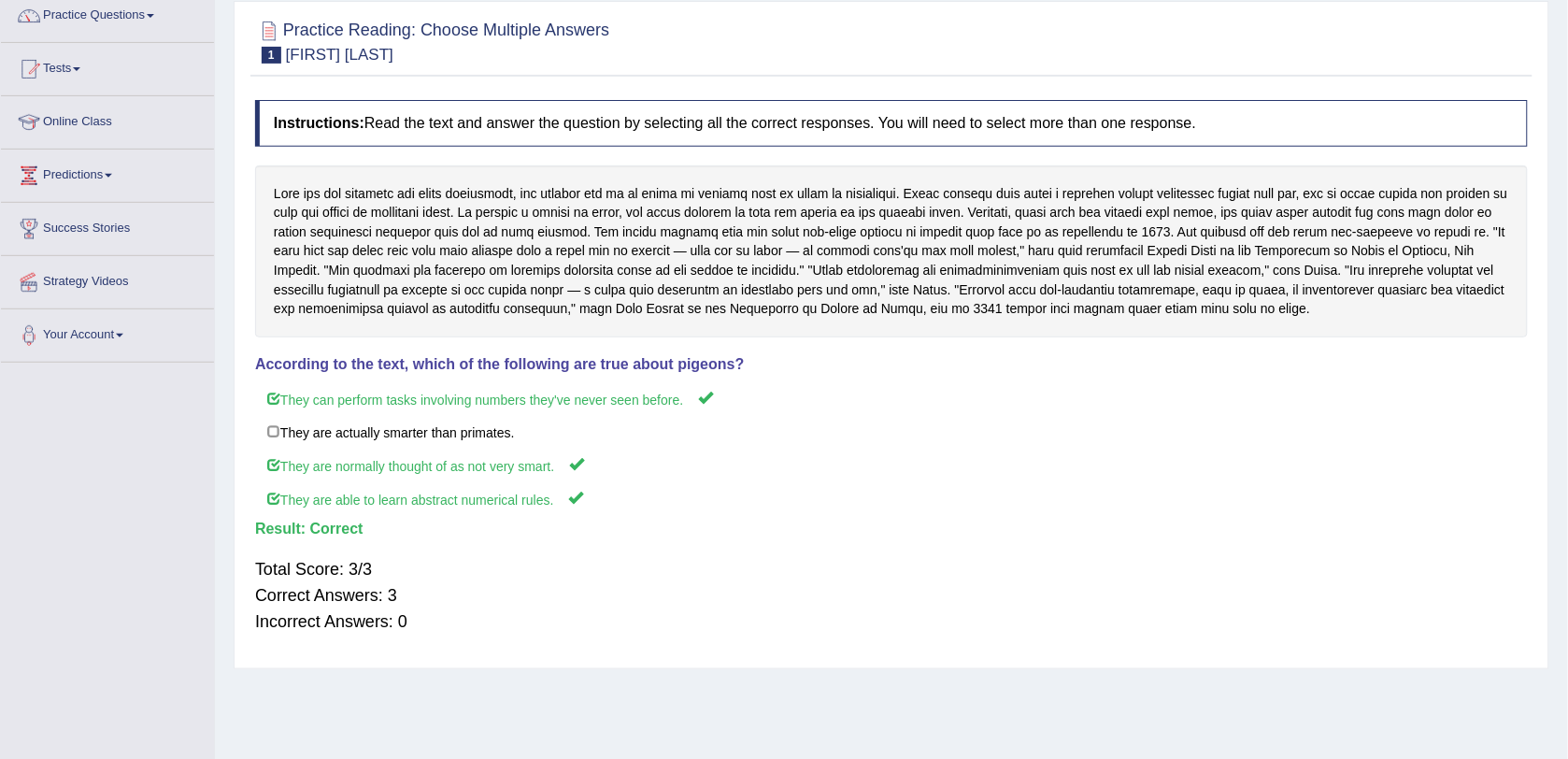 scroll, scrollTop: 222, scrollLeft: 0, axis: vertical 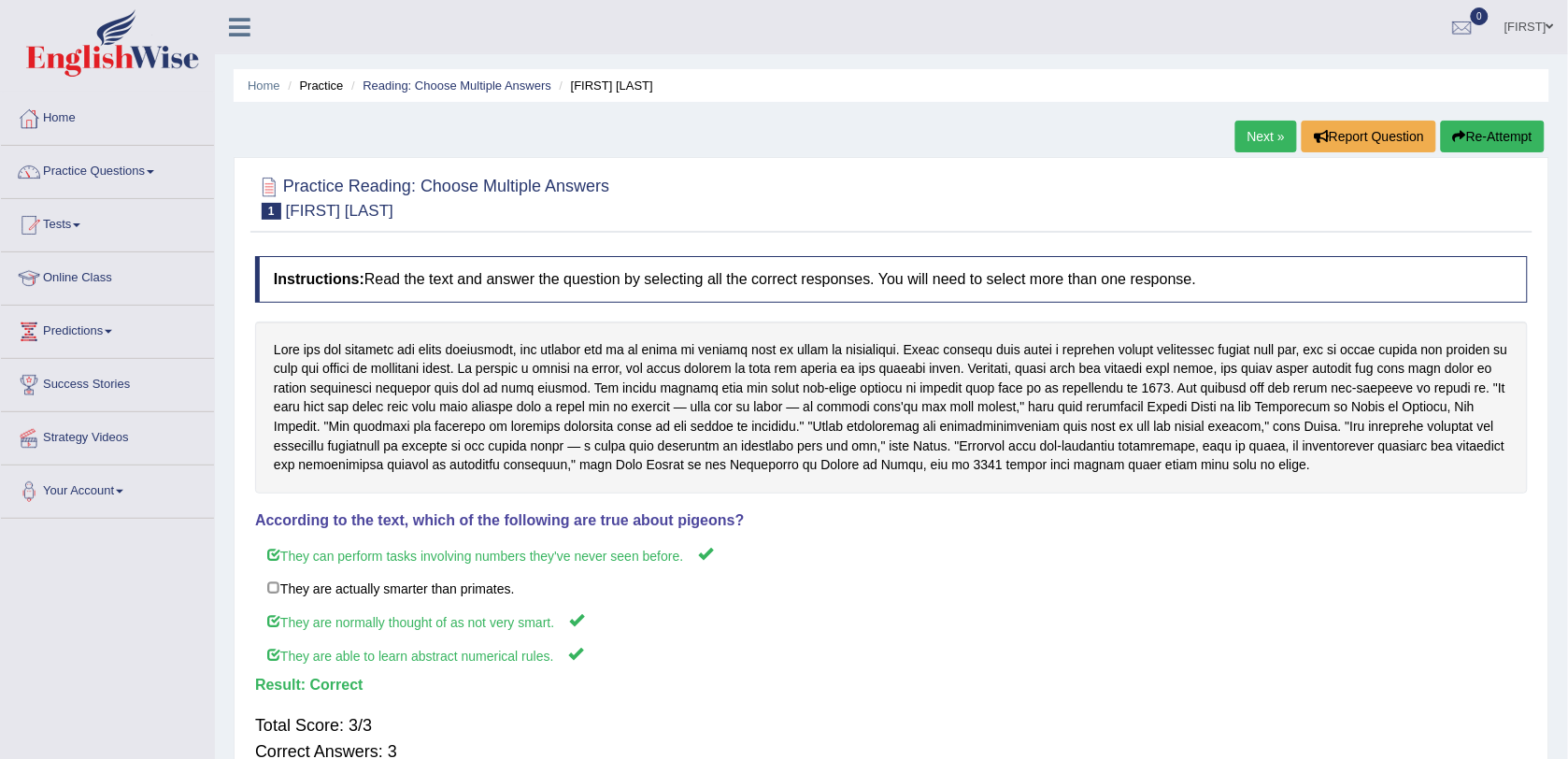 click on "Next »" at bounding box center (1266, 136) 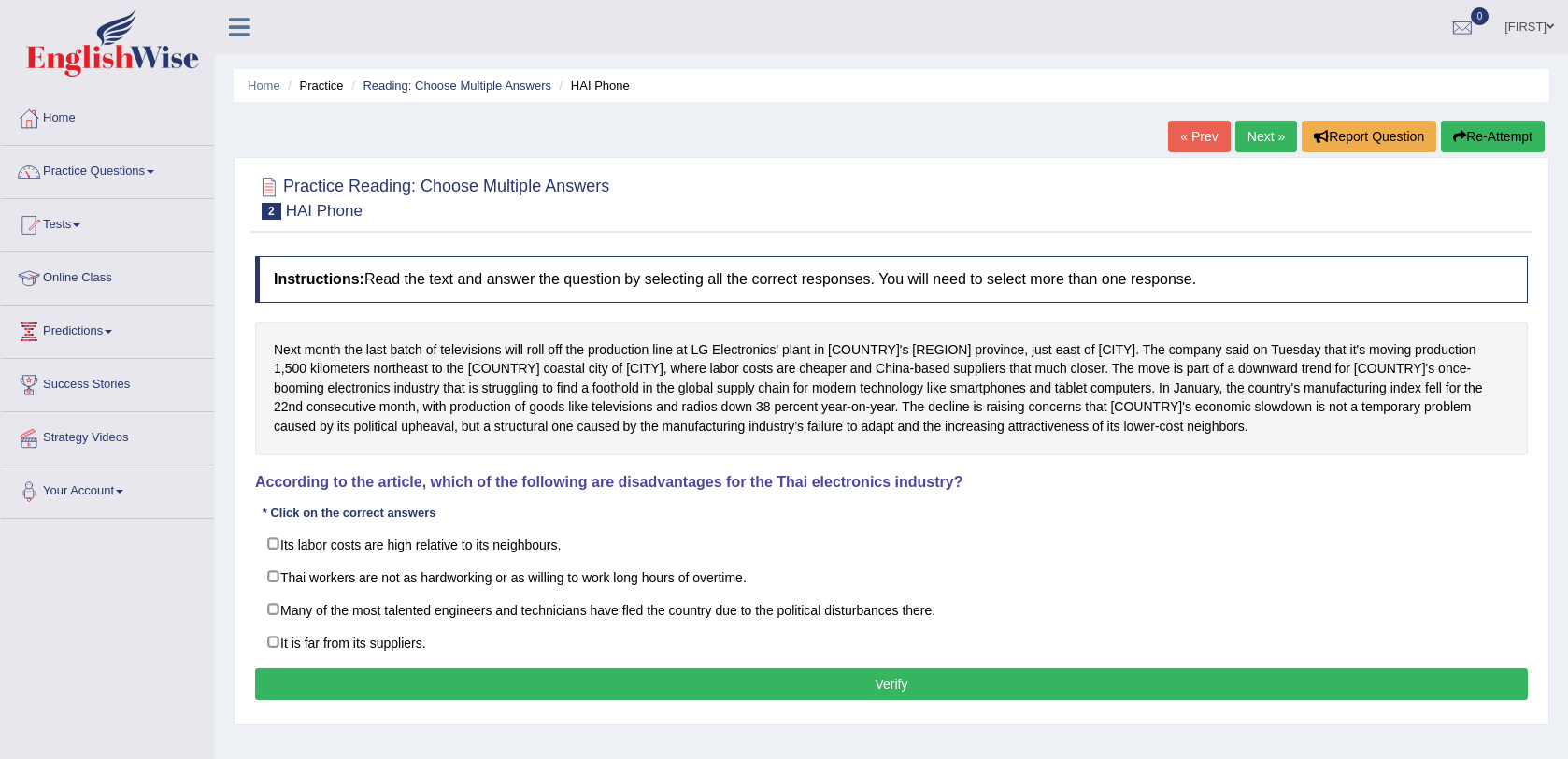 scroll, scrollTop: 0, scrollLeft: 0, axis: both 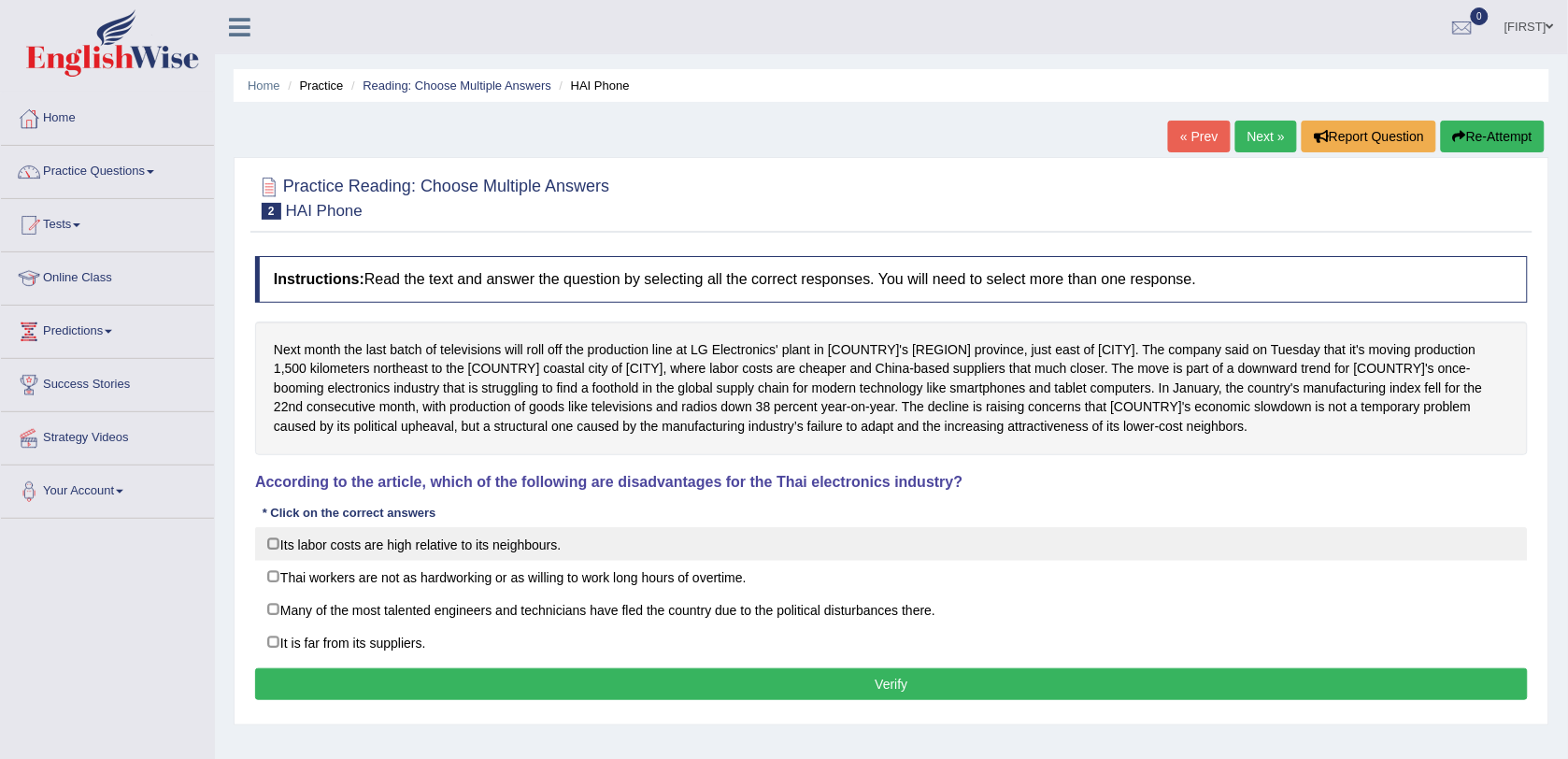 click on "Its labor costs are high relative to its neighbours." at bounding box center (891, 544) 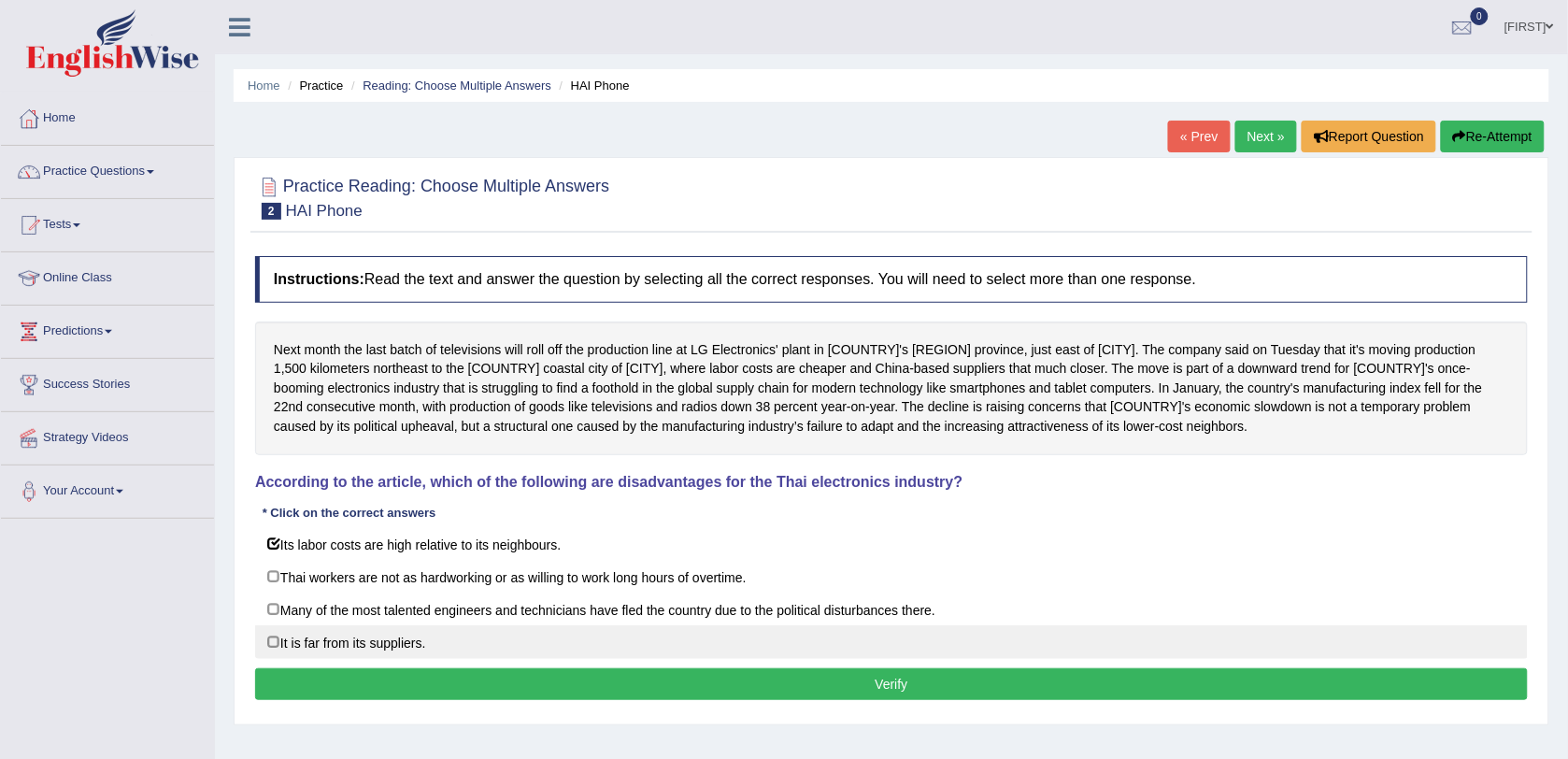 click on "It is far from its suppliers." at bounding box center (891, 642) 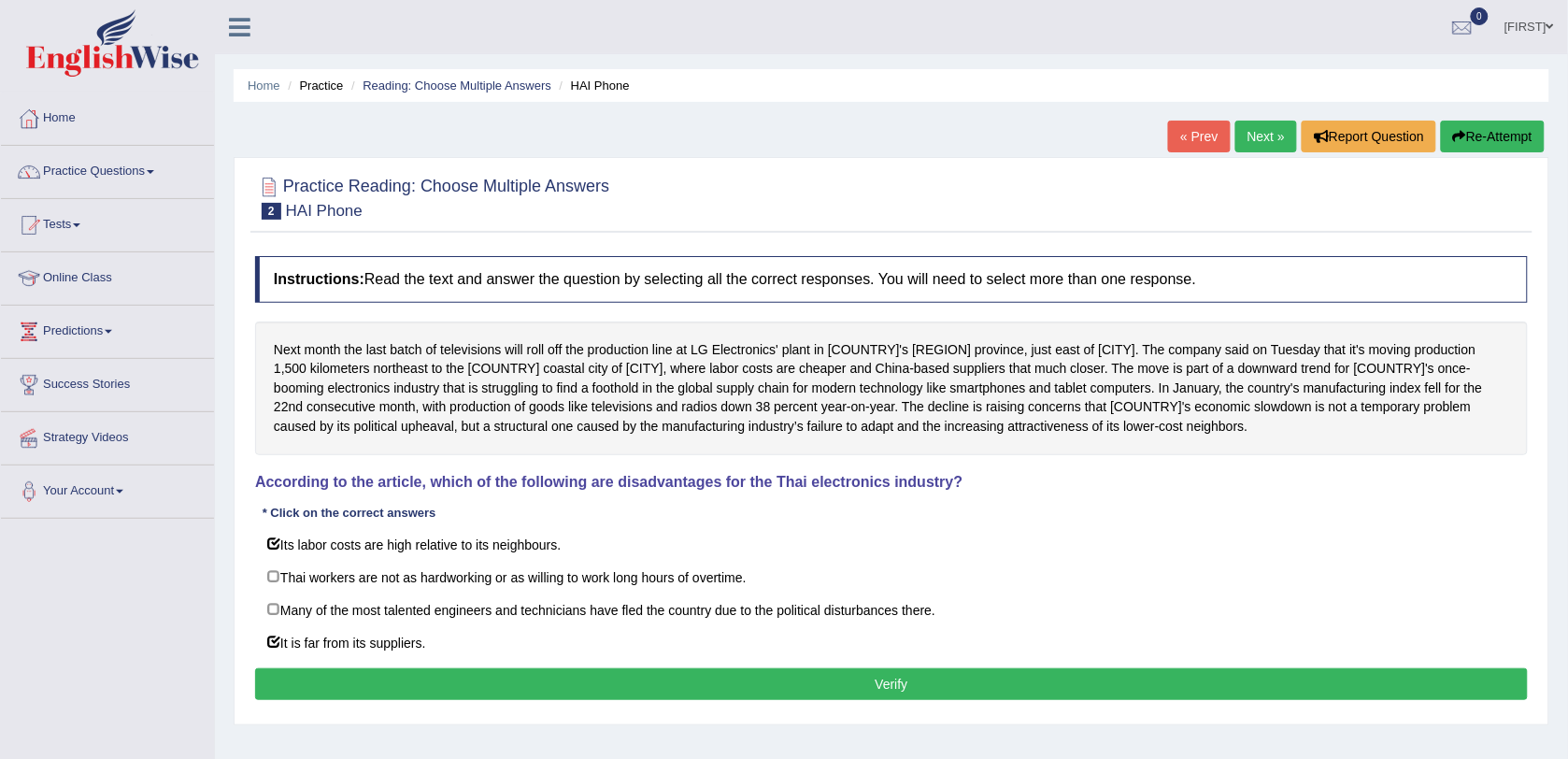 click on "Verify" at bounding box center (891, 684) 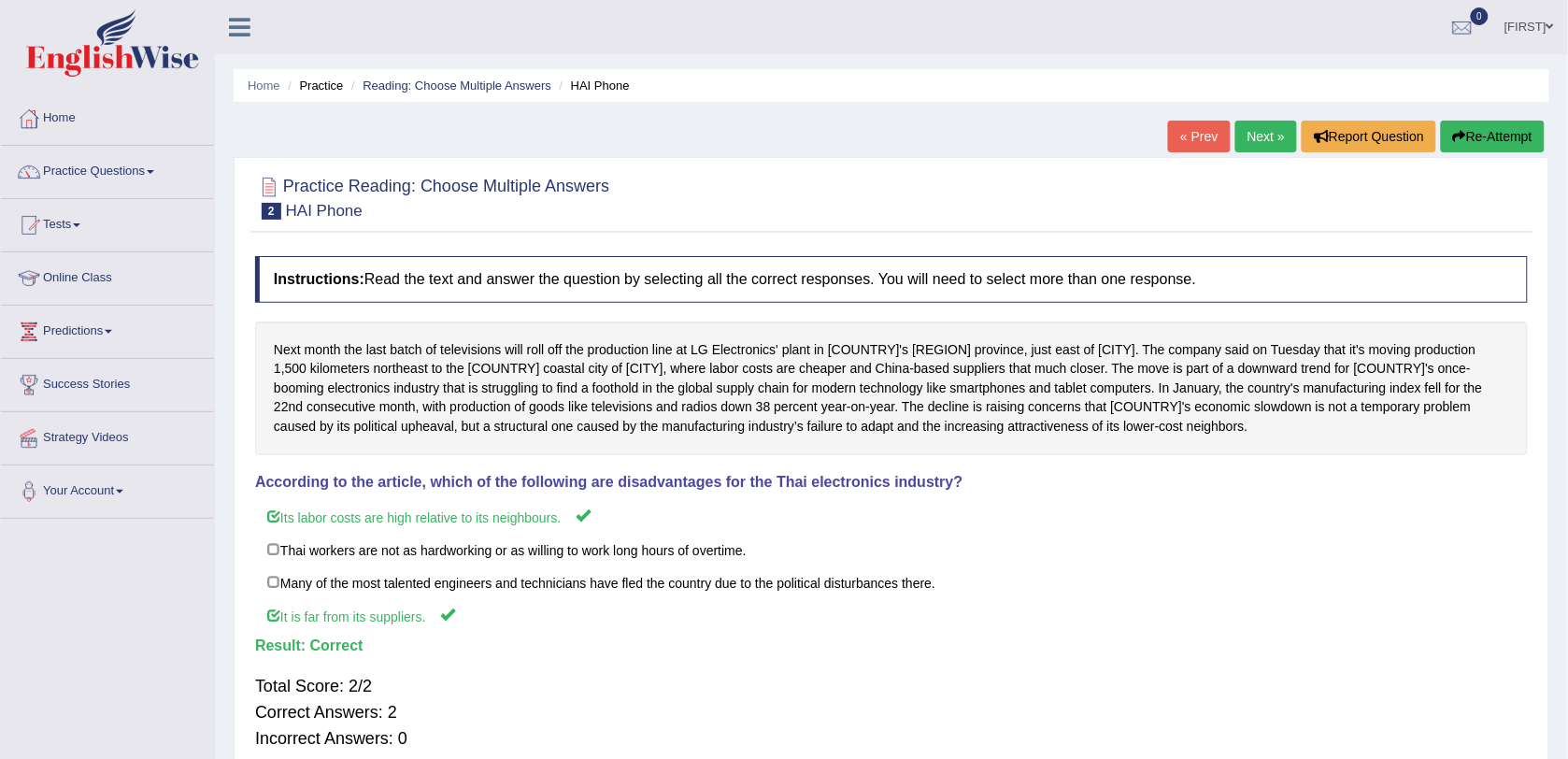 click on "Next »" at bounding box center (1266, 136) 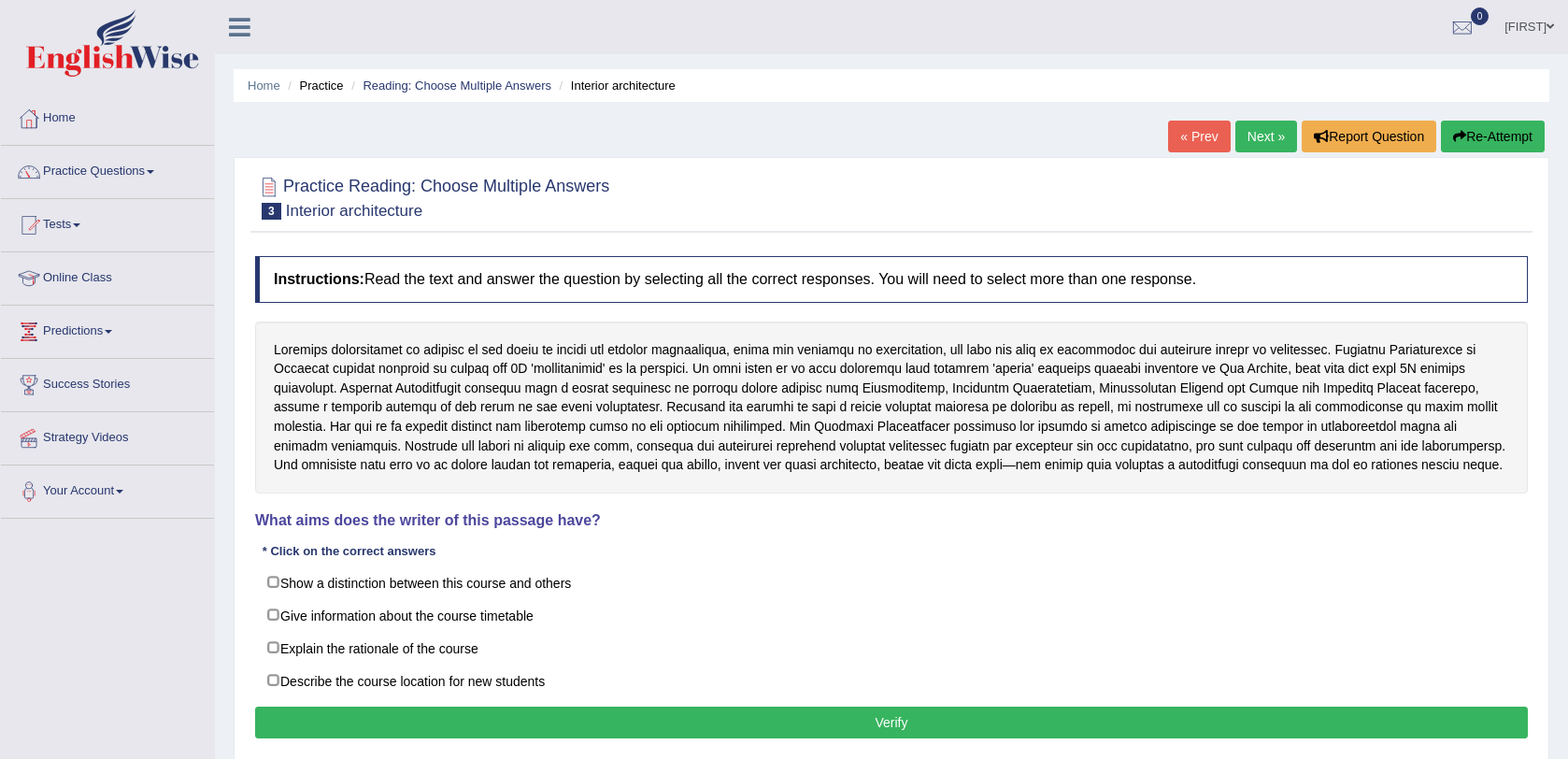 scroll, scrollTop: 0, scrollLeft: 0, axis: both 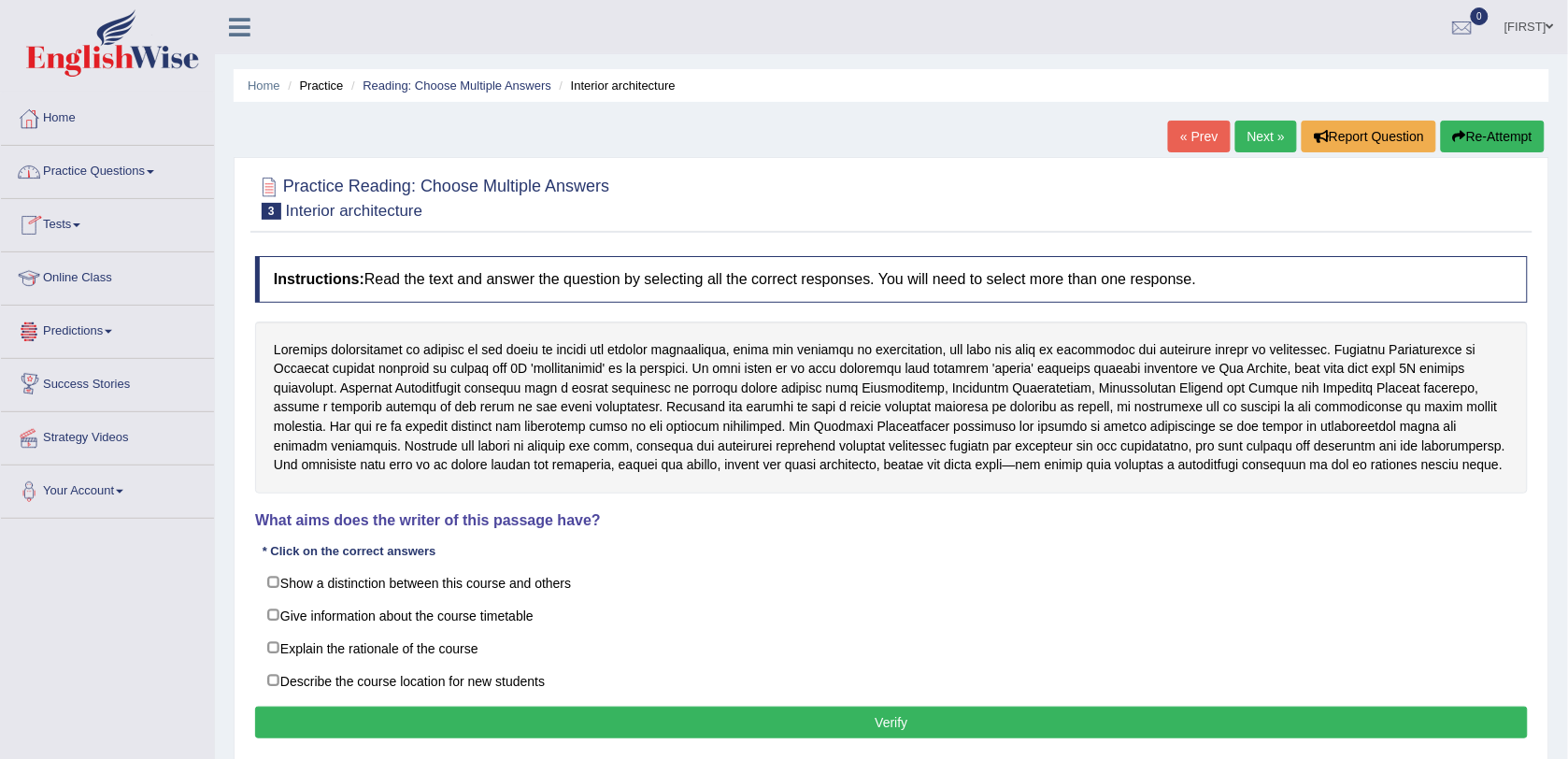 click on "Practice Questions" at bounding box center [107, 169] 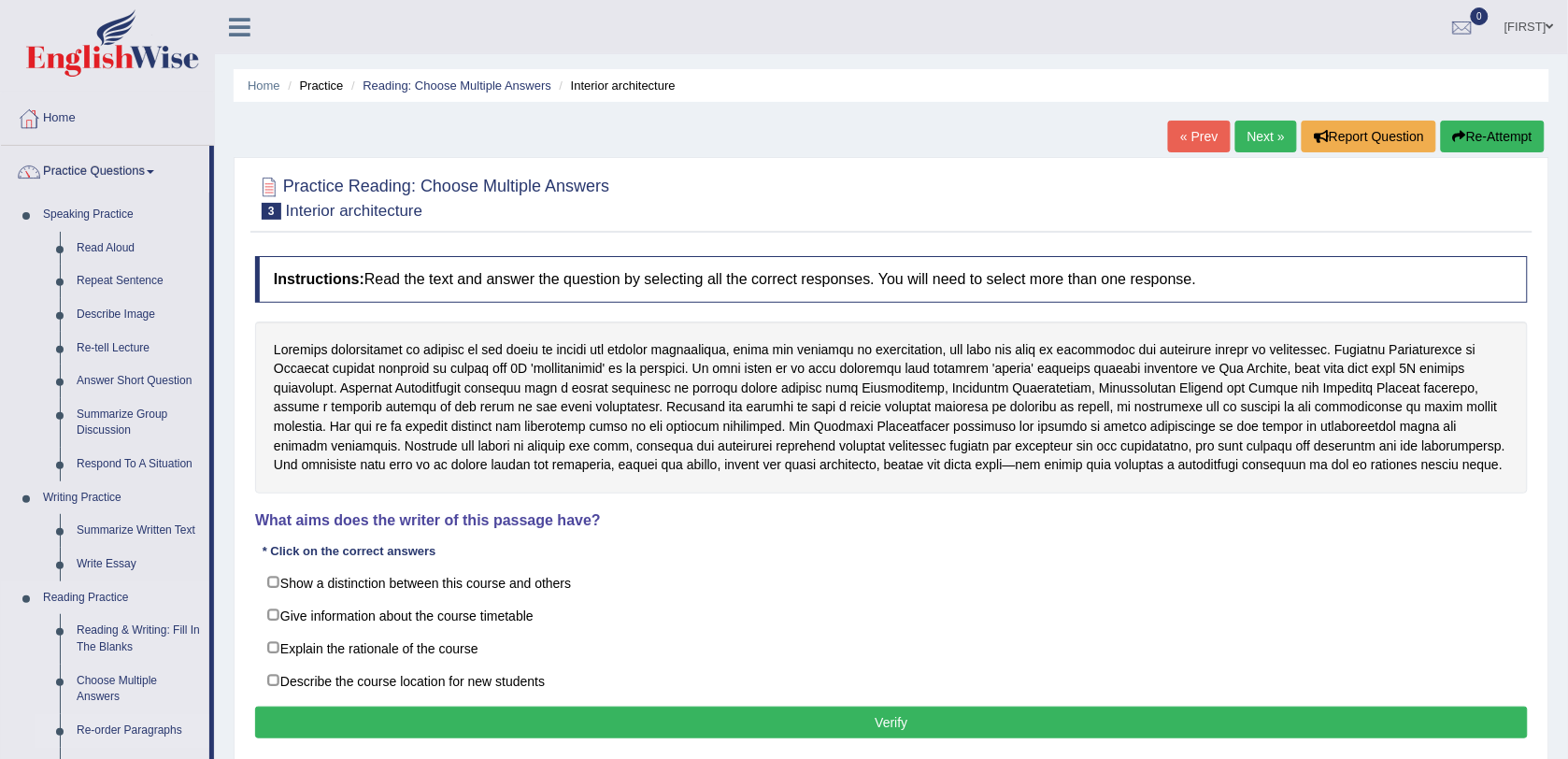 click on "Re-order Paragraphs" at bounding box center [138, 731] 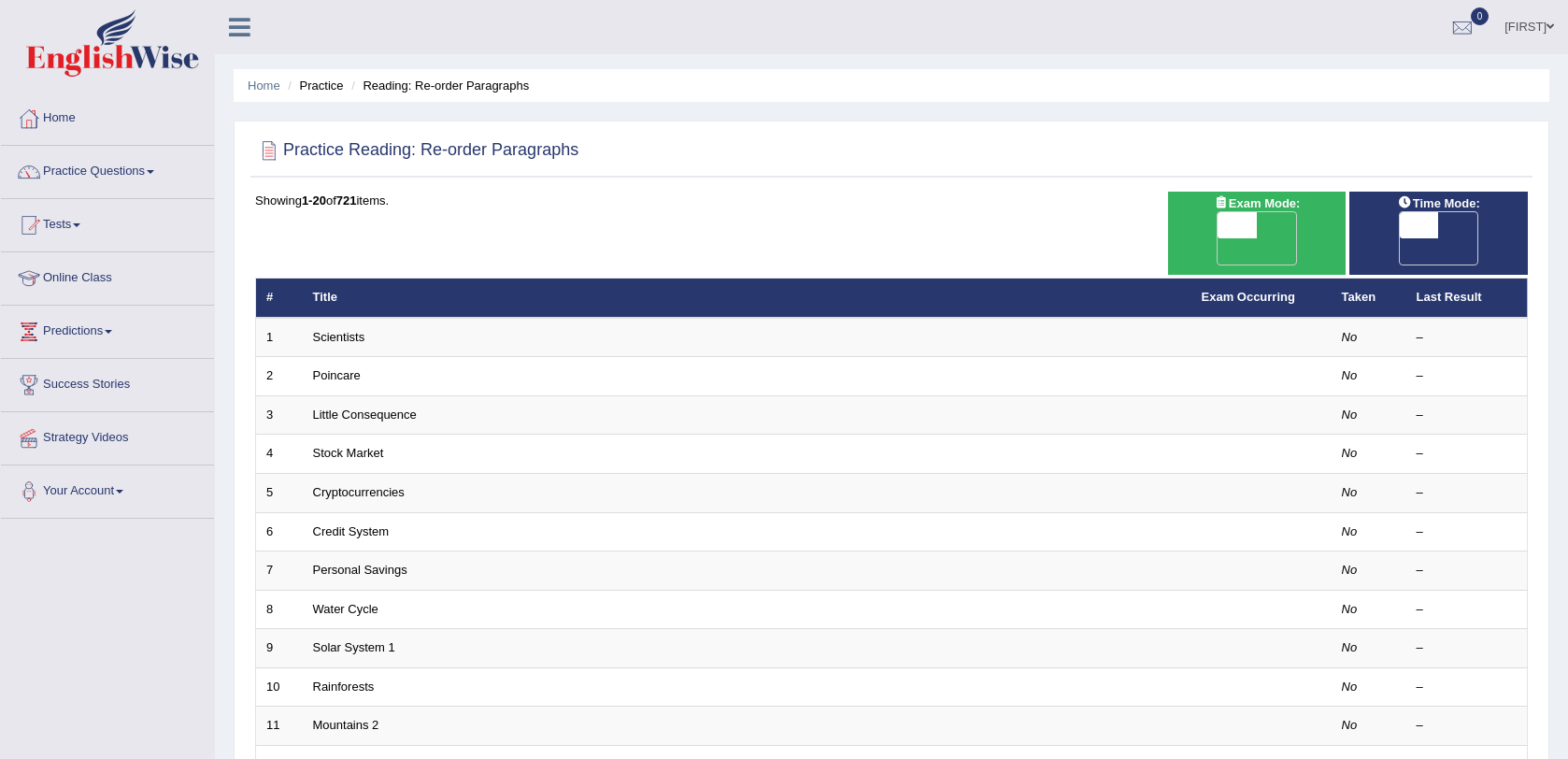 scroll, scrollTop: 0, scrollLeft: 0, axis: both 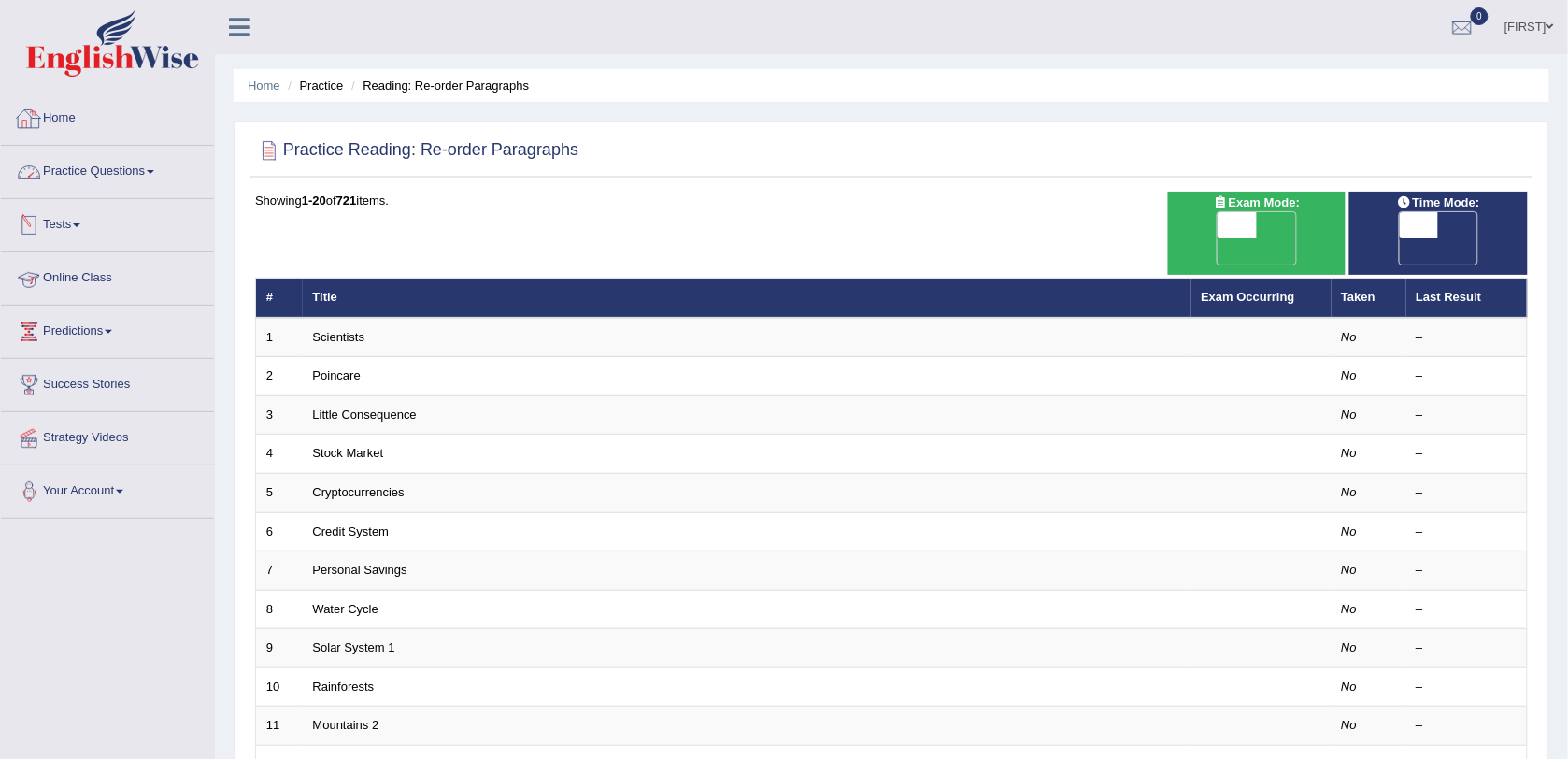 click on "Home" at bounding box center (107, 116) 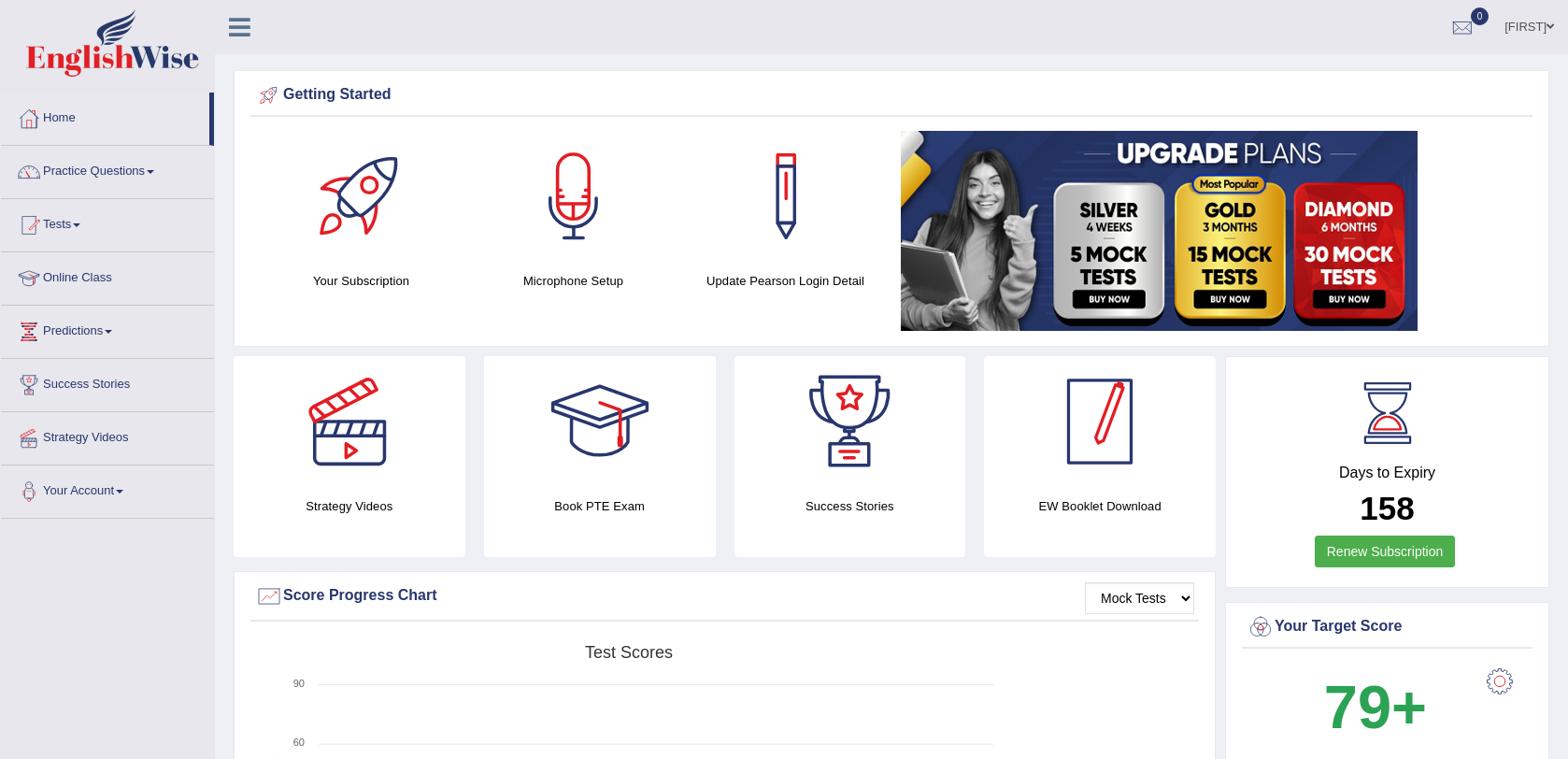 scroll, scrollTop: 0, scrollLeft: 0, axis: both 